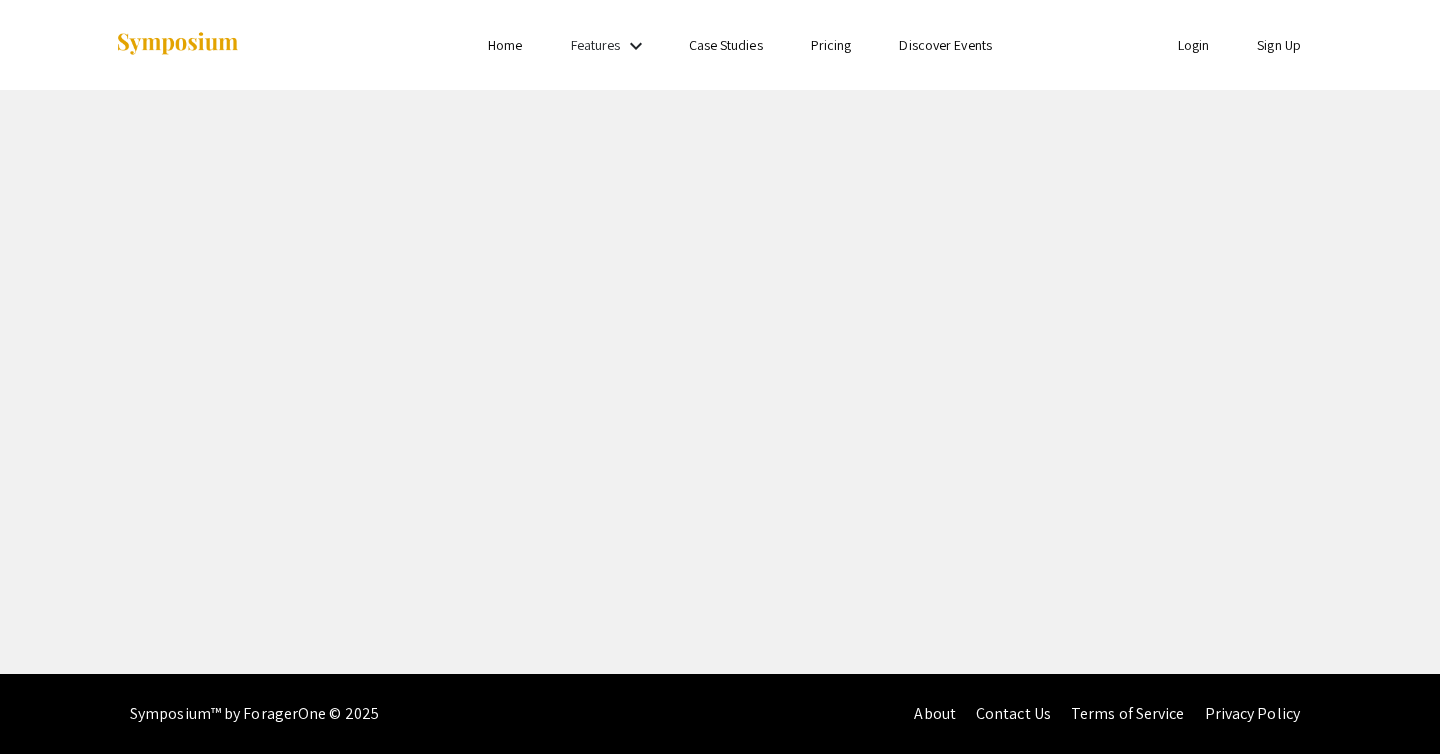 scroll, scrollTop: 0, scrollLeft: 0, axis: both 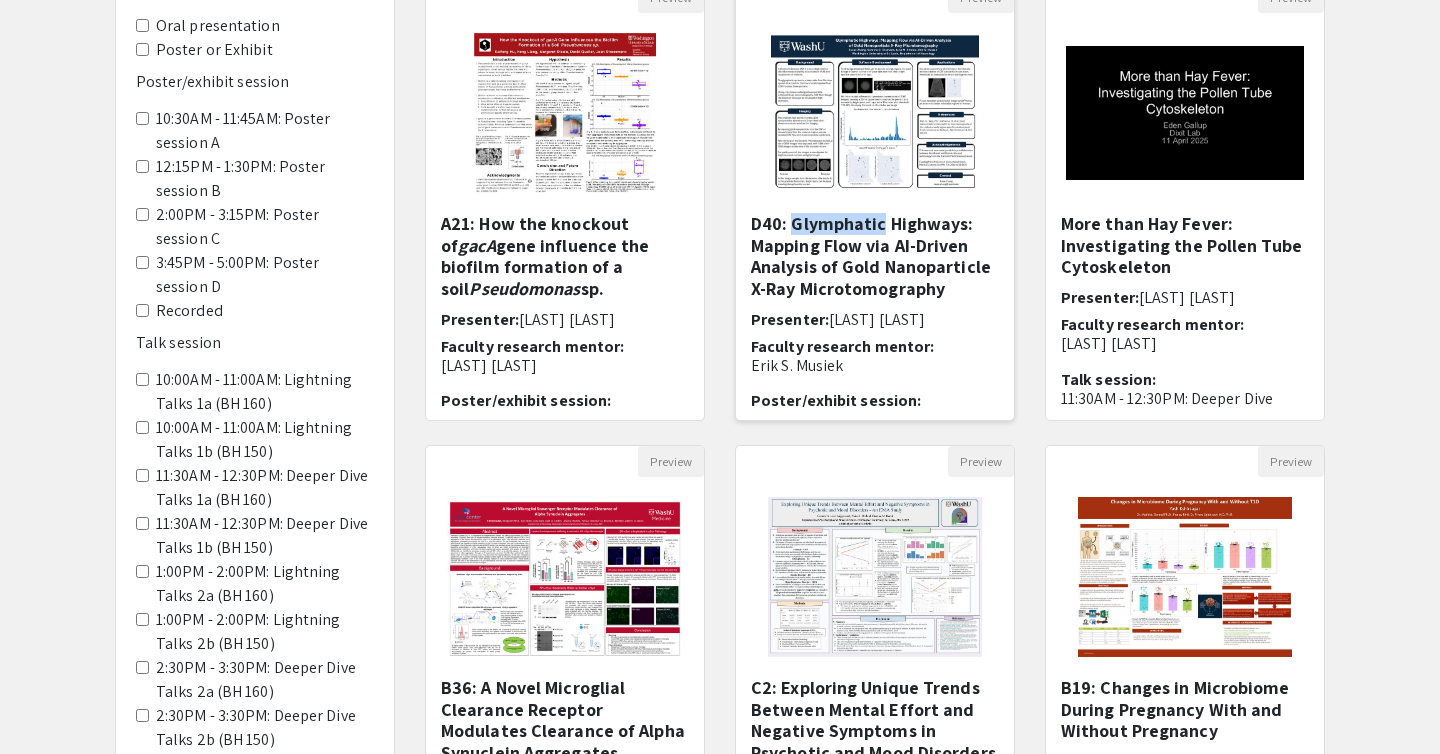 click 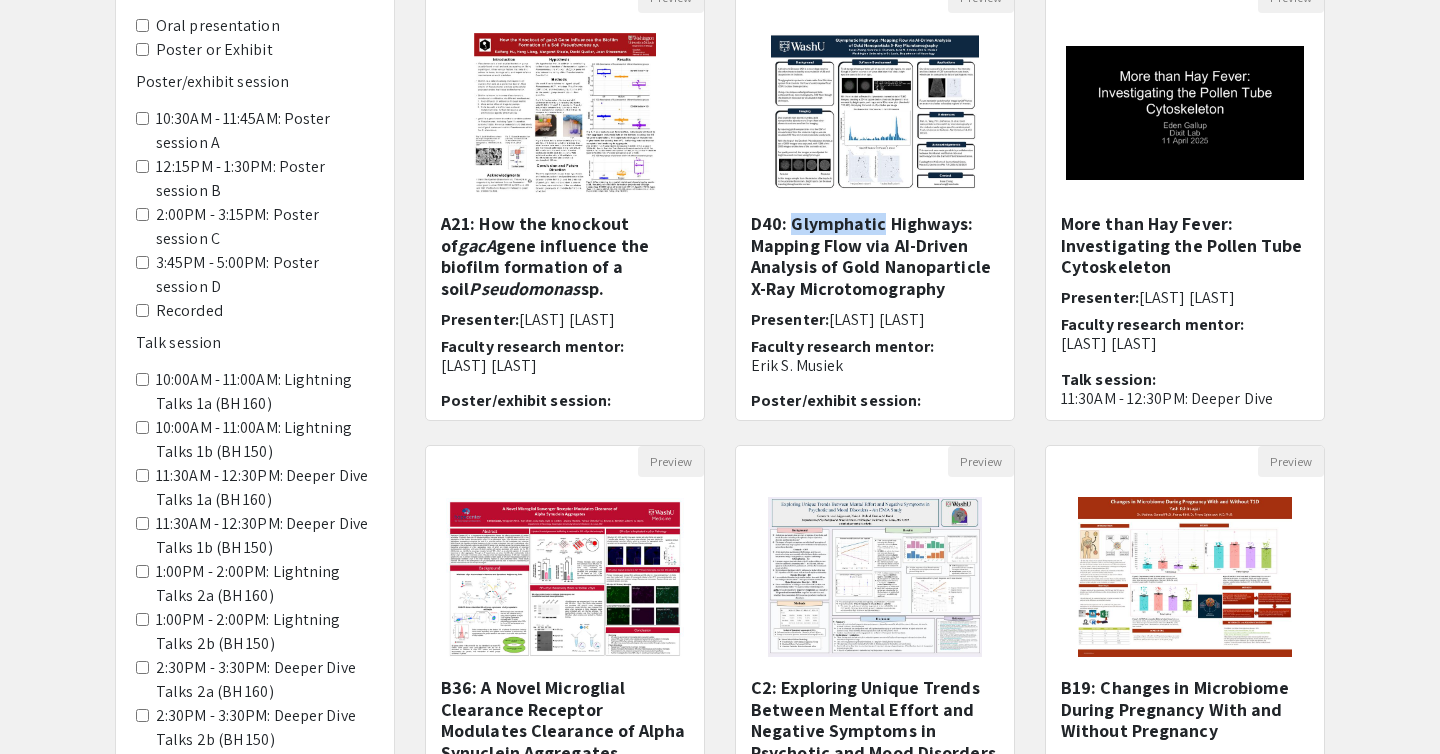 scroll, scrollTop: 0, scrollLeft: 0, axis: both 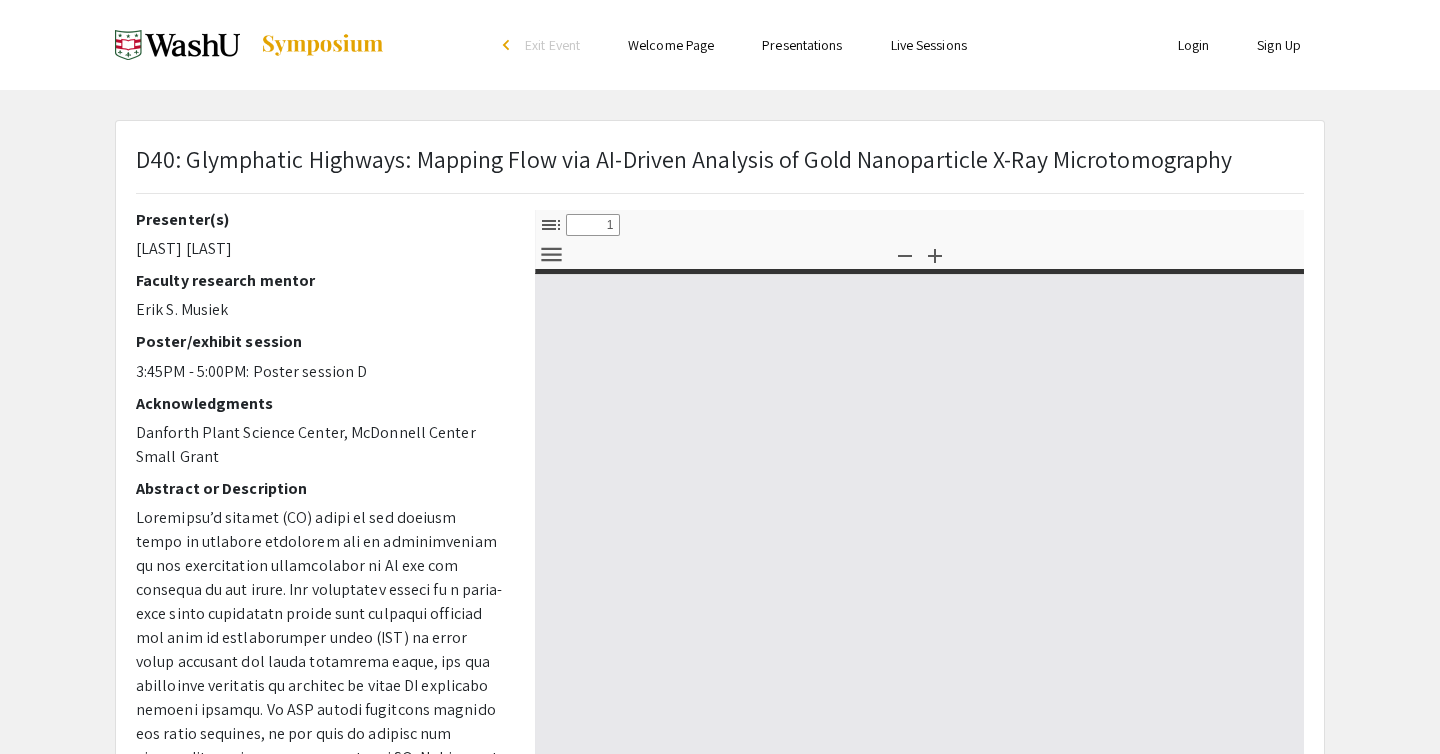 select on "custom" 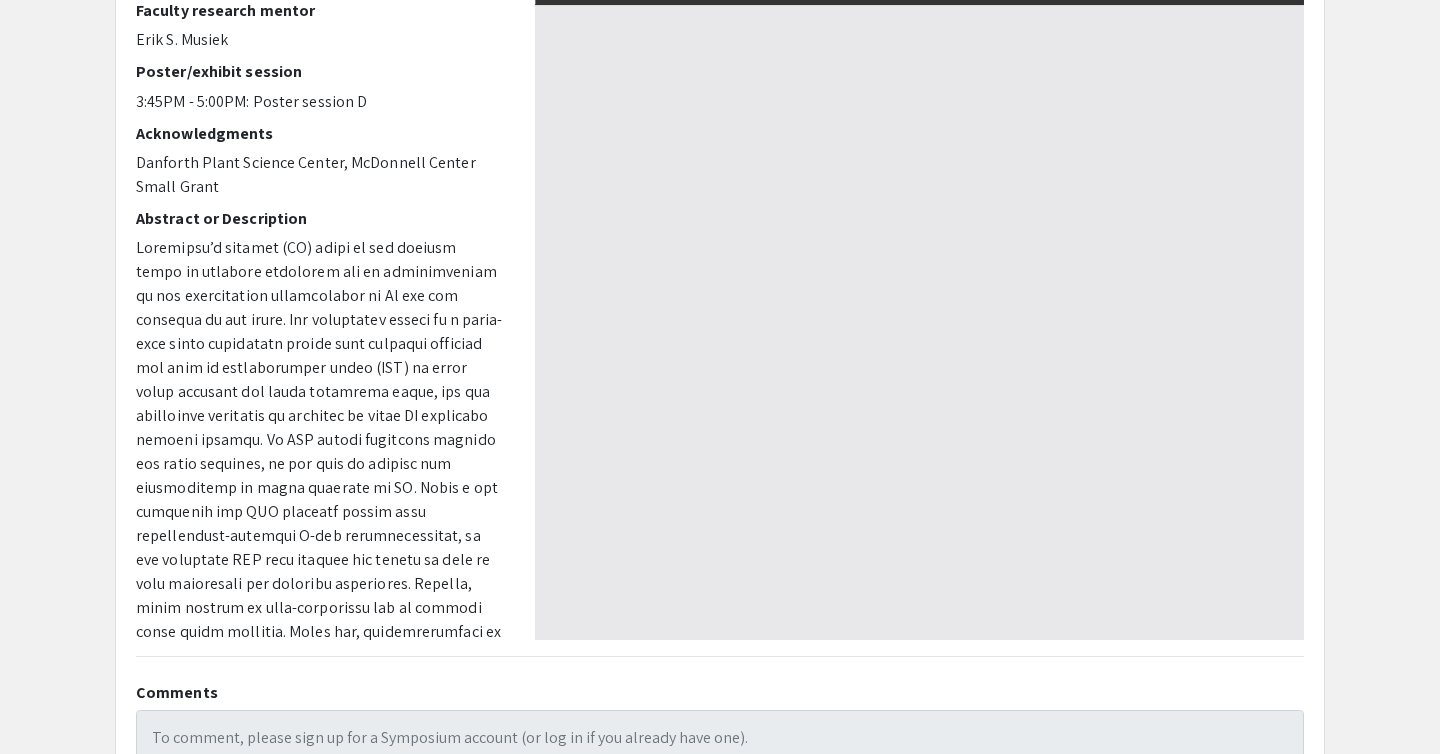 scroll, scrollTop: 271, scrollLeft: 0, axis: vertical 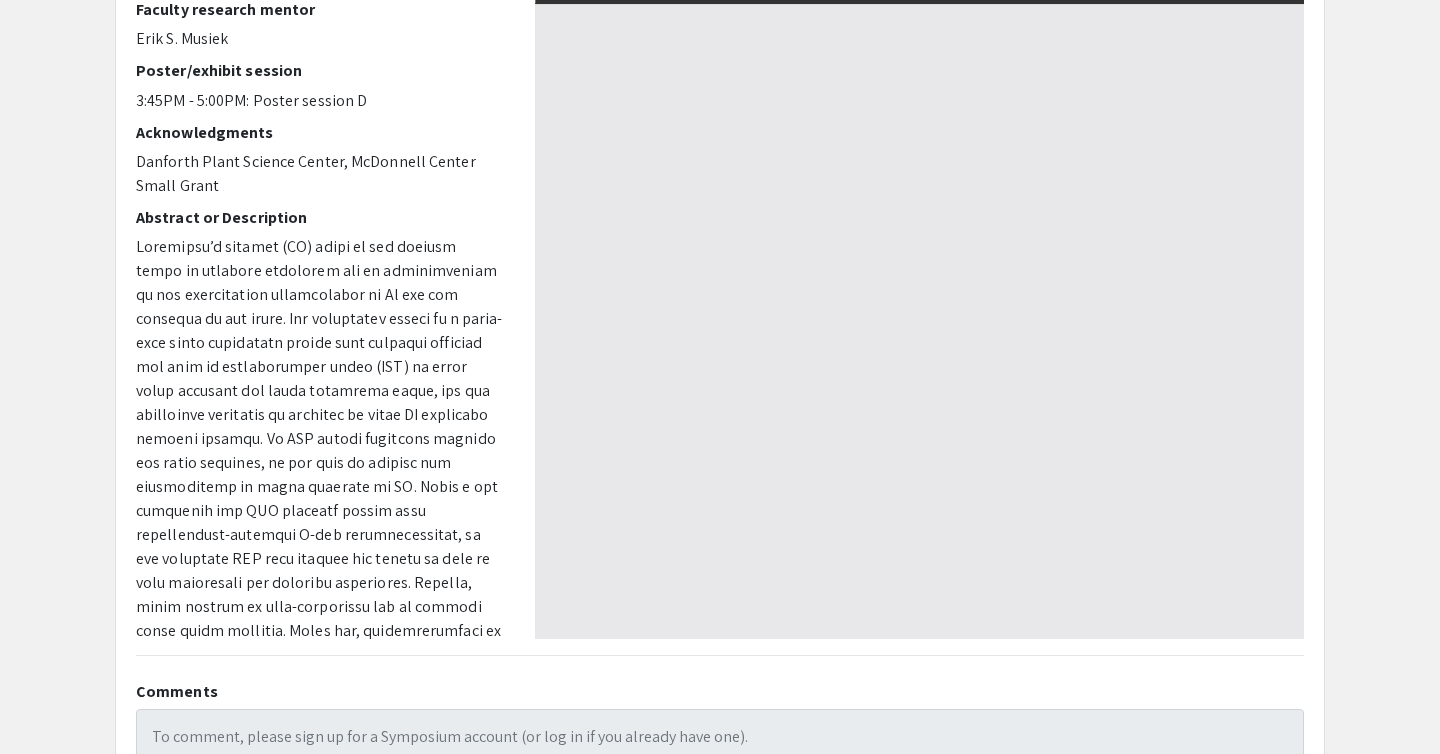 type on "0" 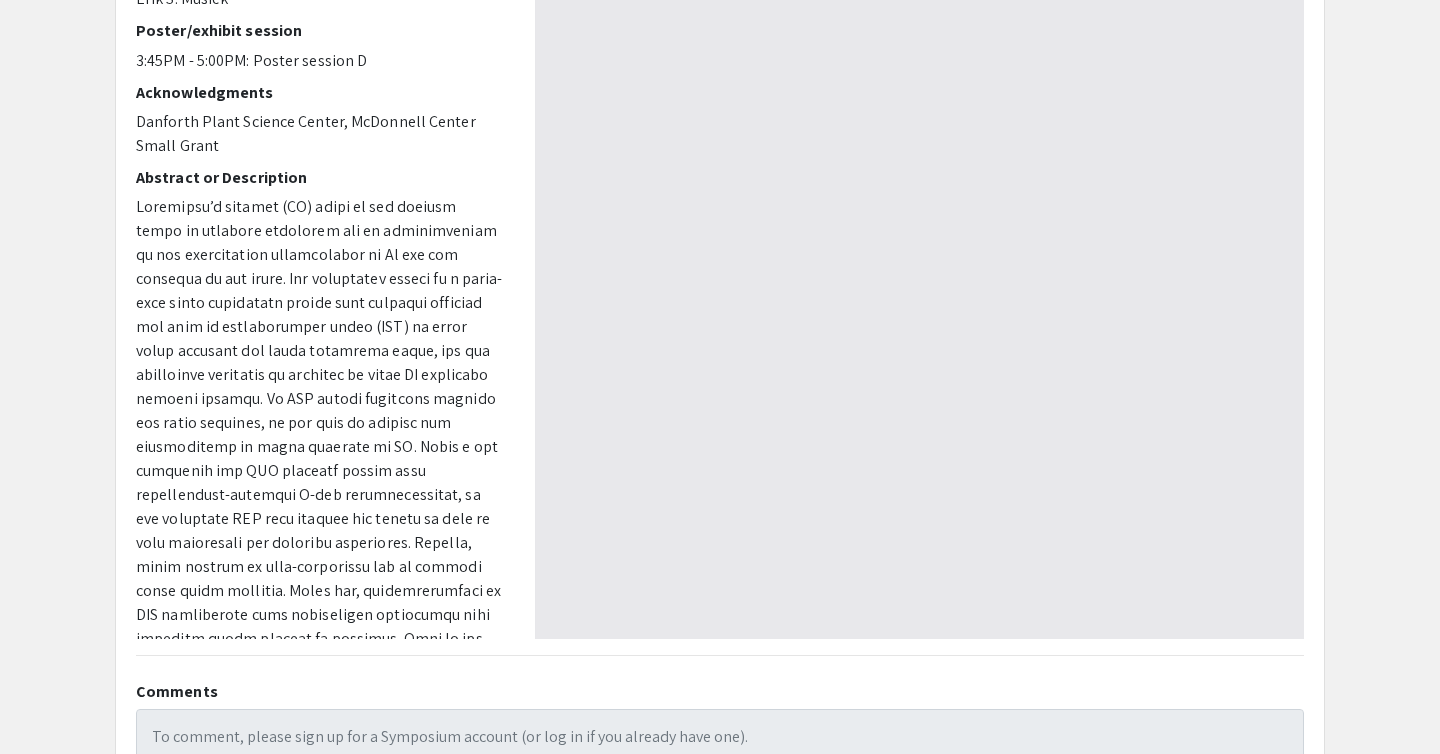 scroll, scrollTop: 0, scrollLeft: 0, axis: both 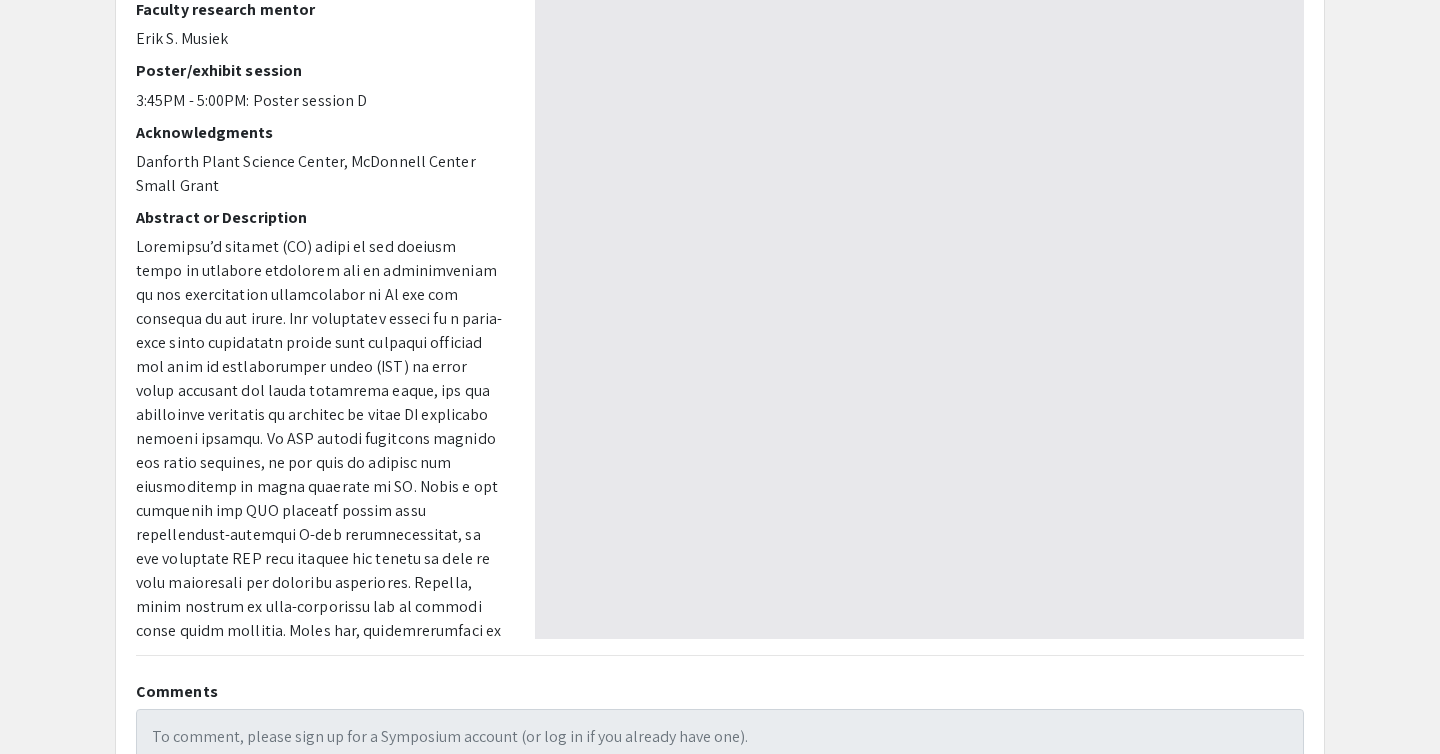 type on "1" 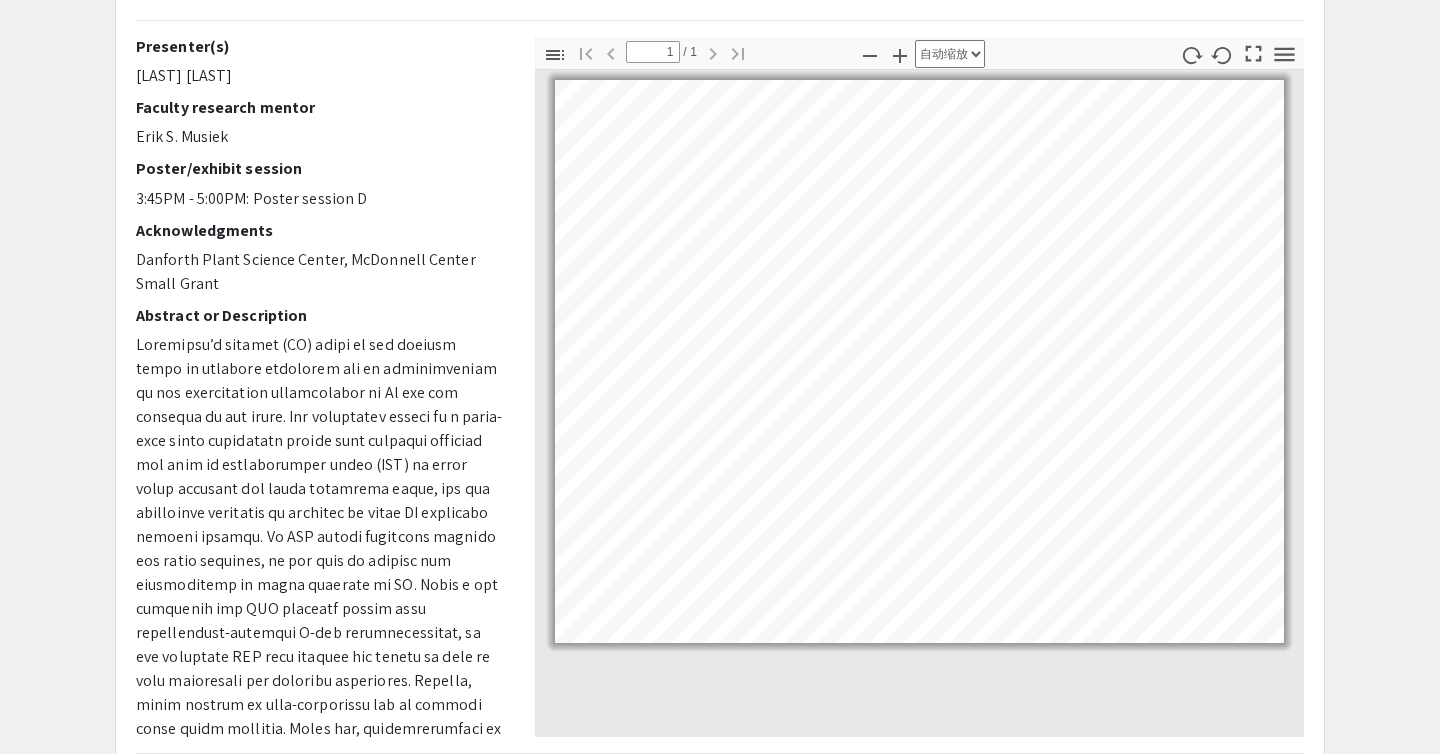 scroll, scrollTop: 171, scrollLeft: 0, axis: vertical 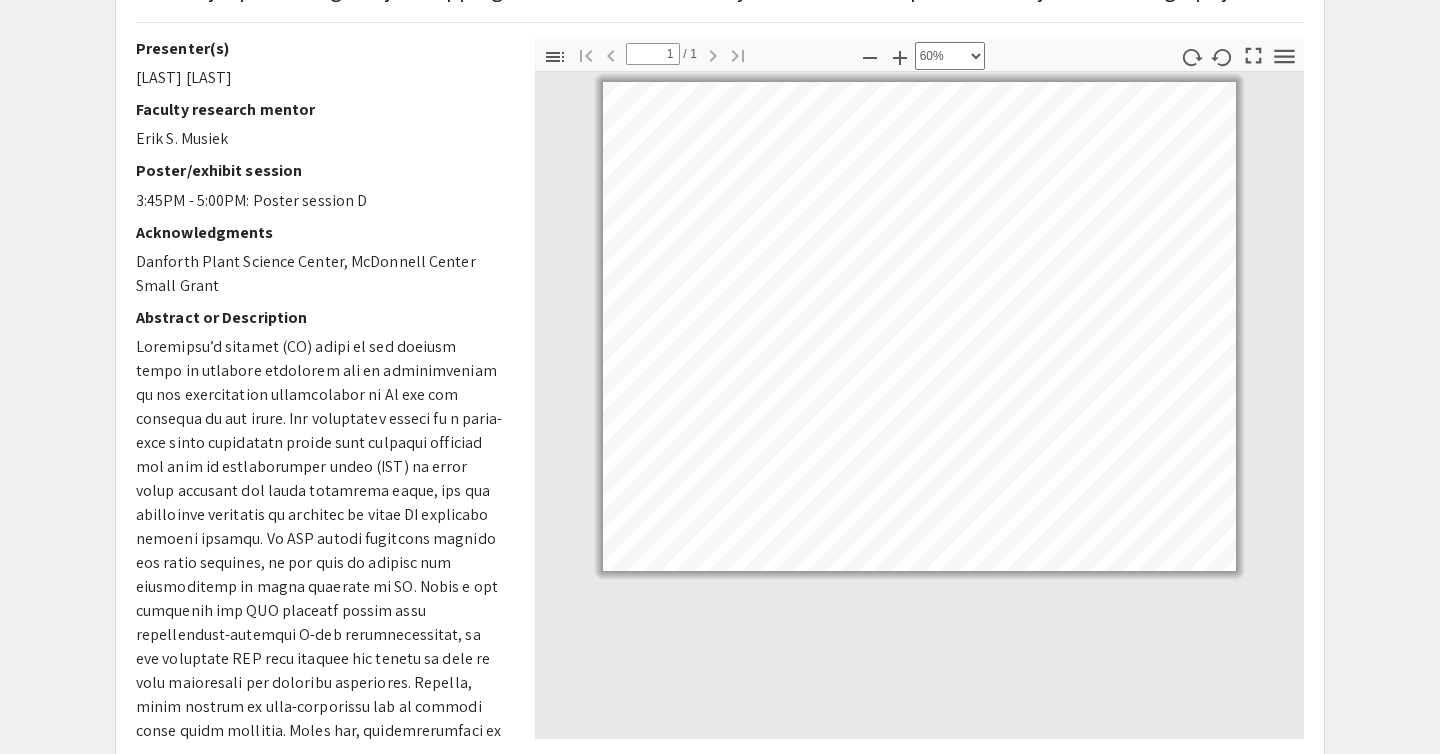 select on "custom" 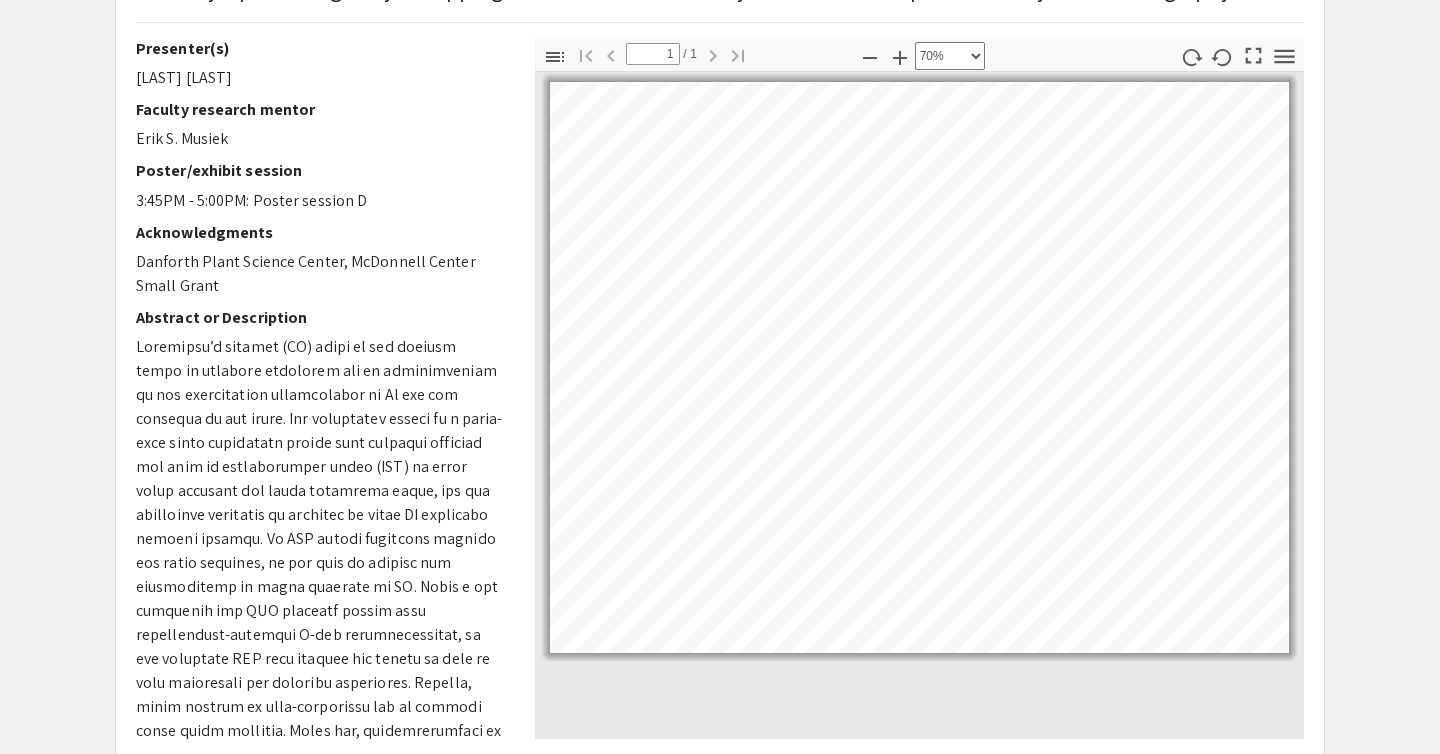 scroll, scrollTop: 508, scrollLeft: 0, axis: vertical 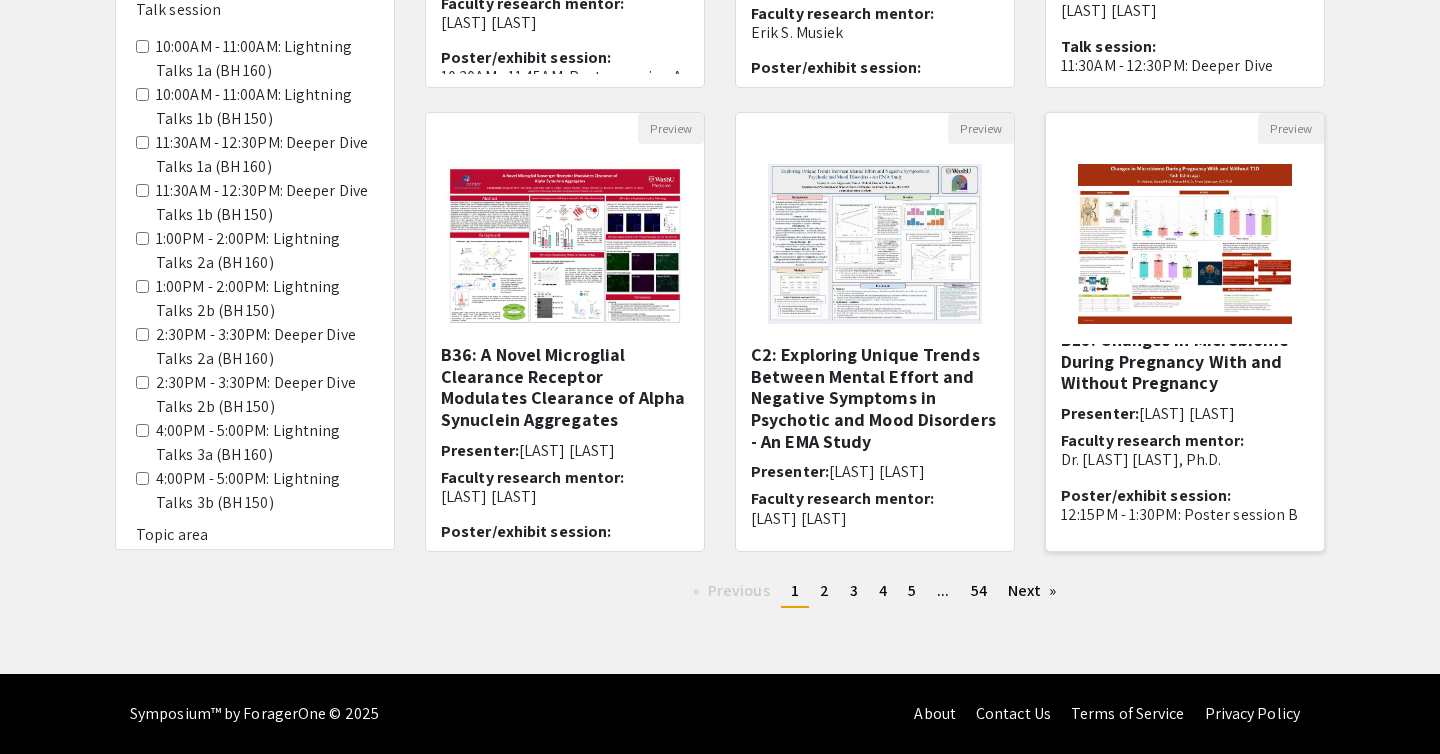 click 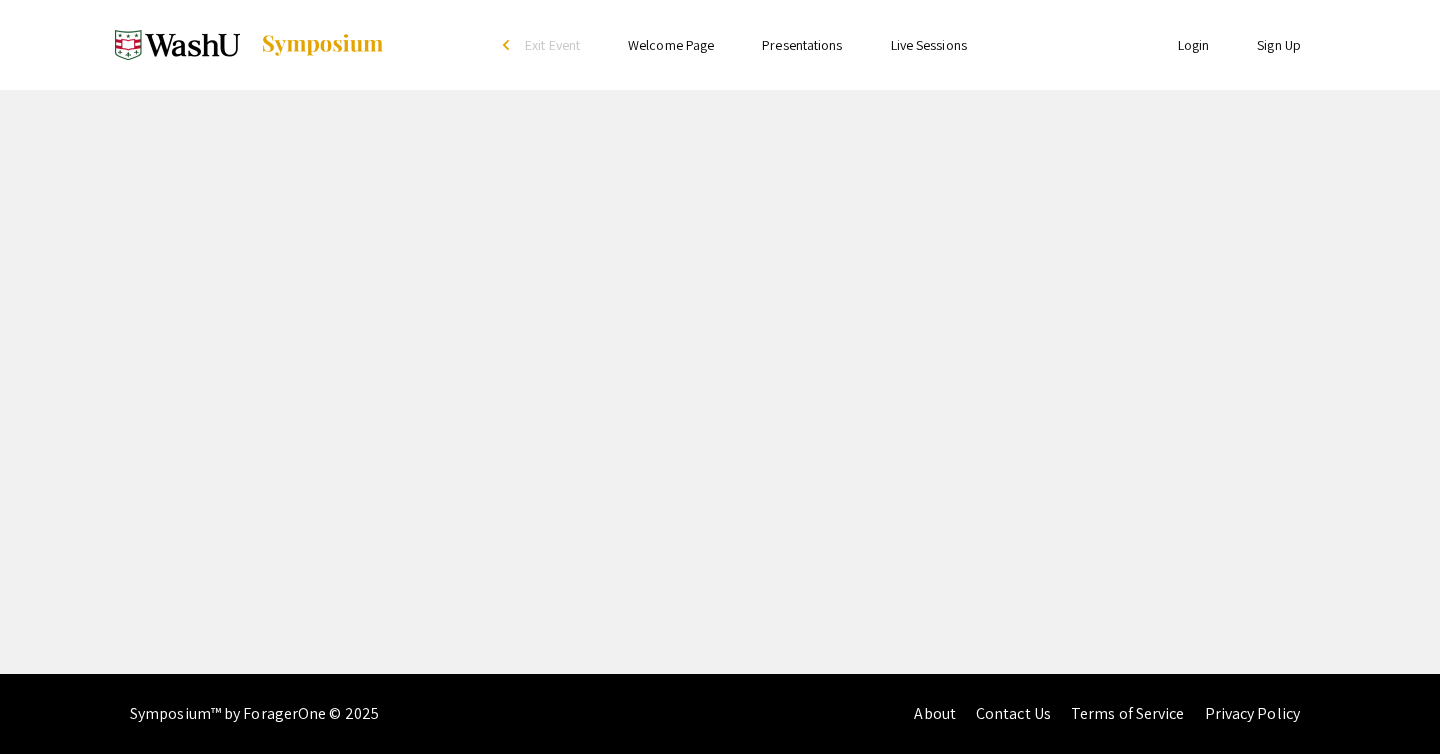 scroll, scrollTop: 0, scrollLeft: 0, axis: both 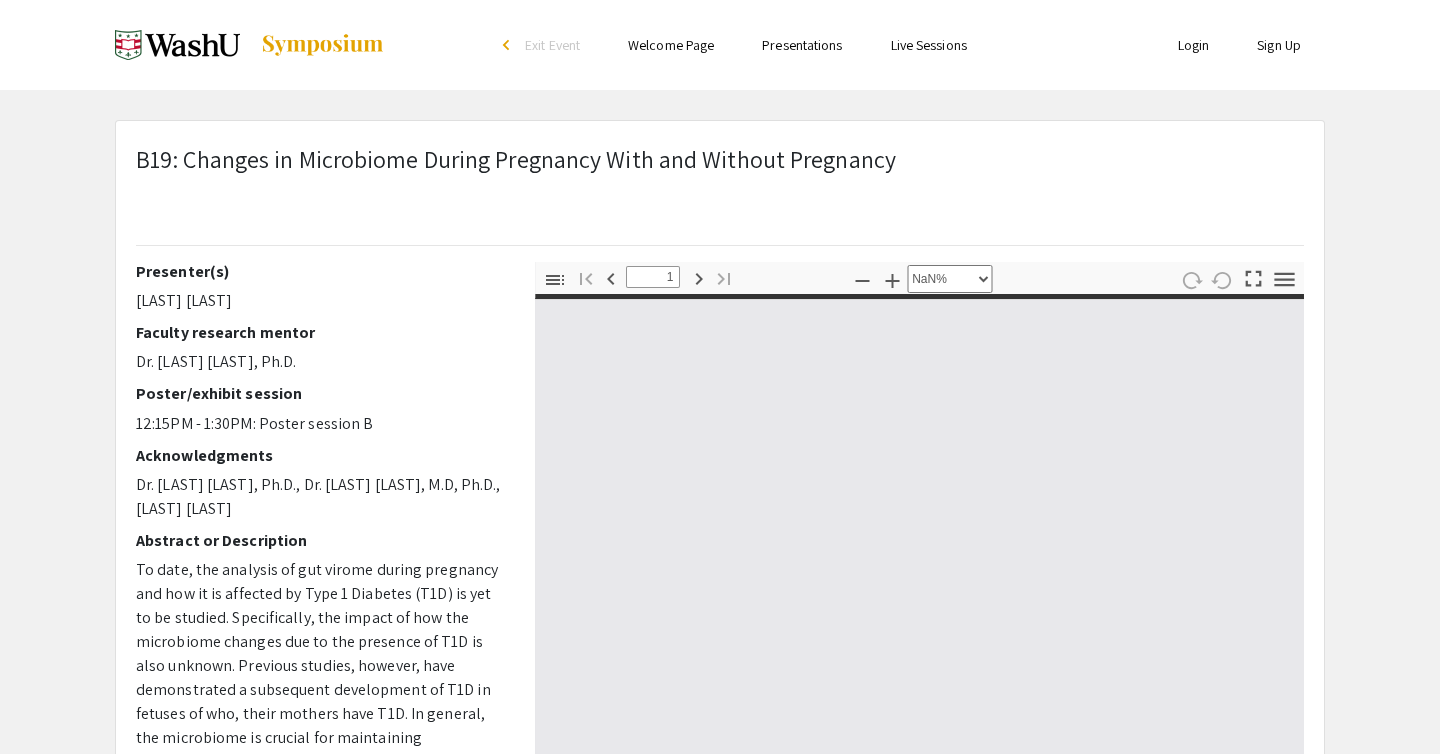 type on "0" 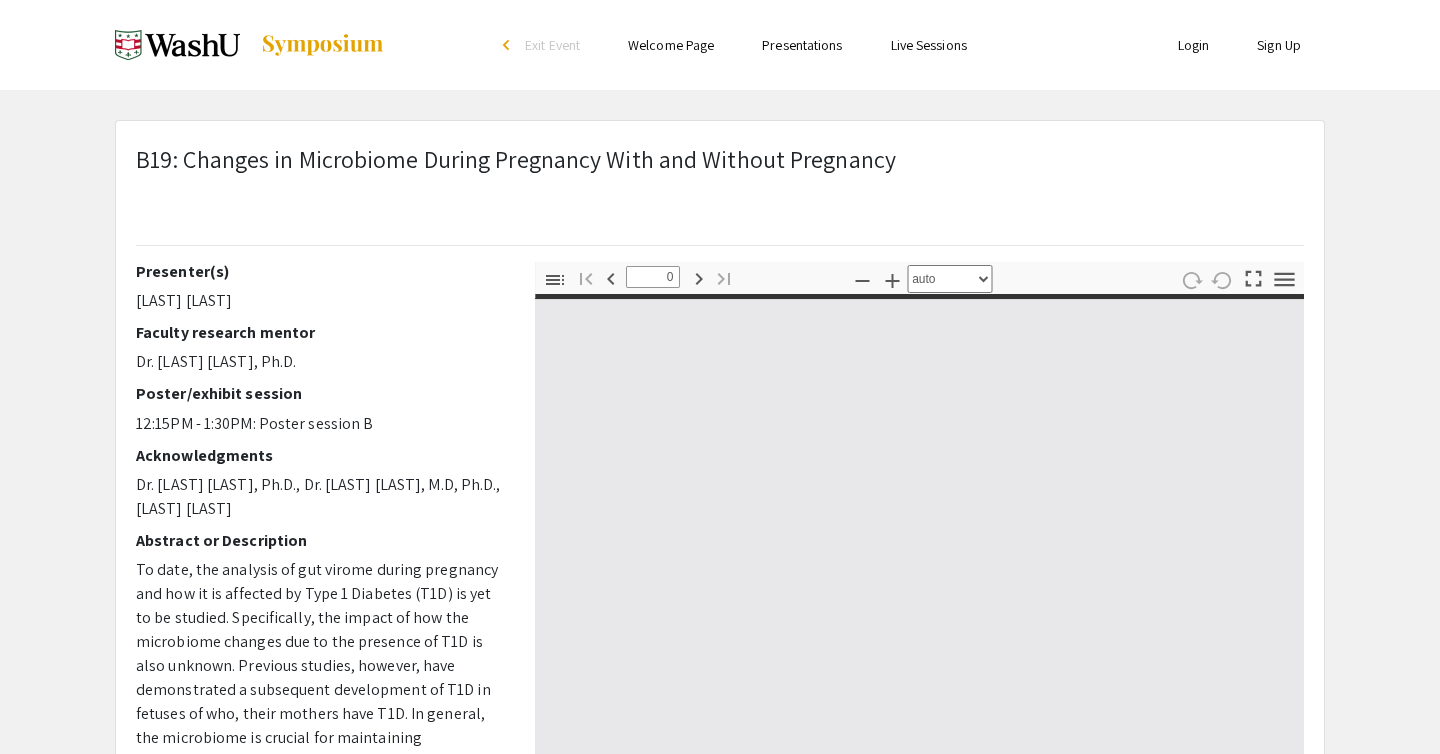 select on "custom" 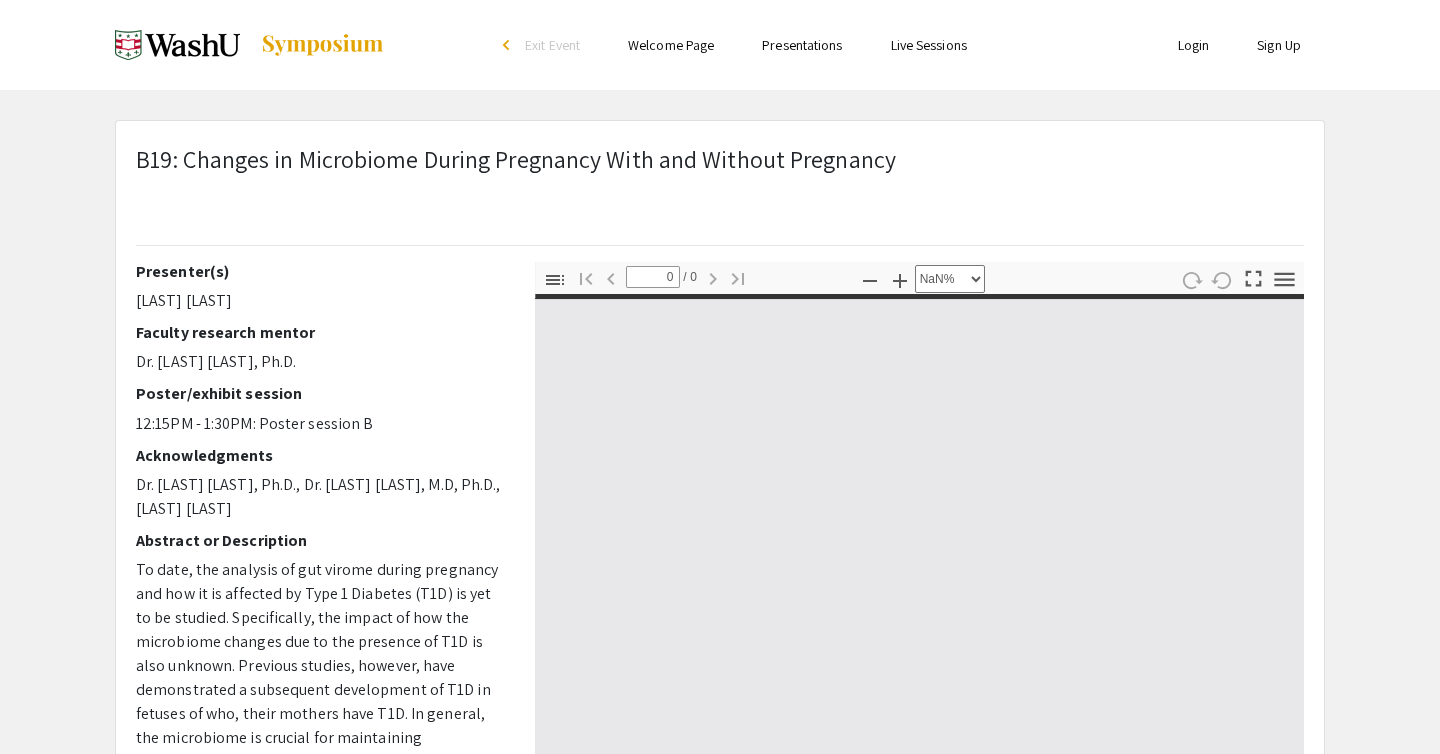 type on "1" 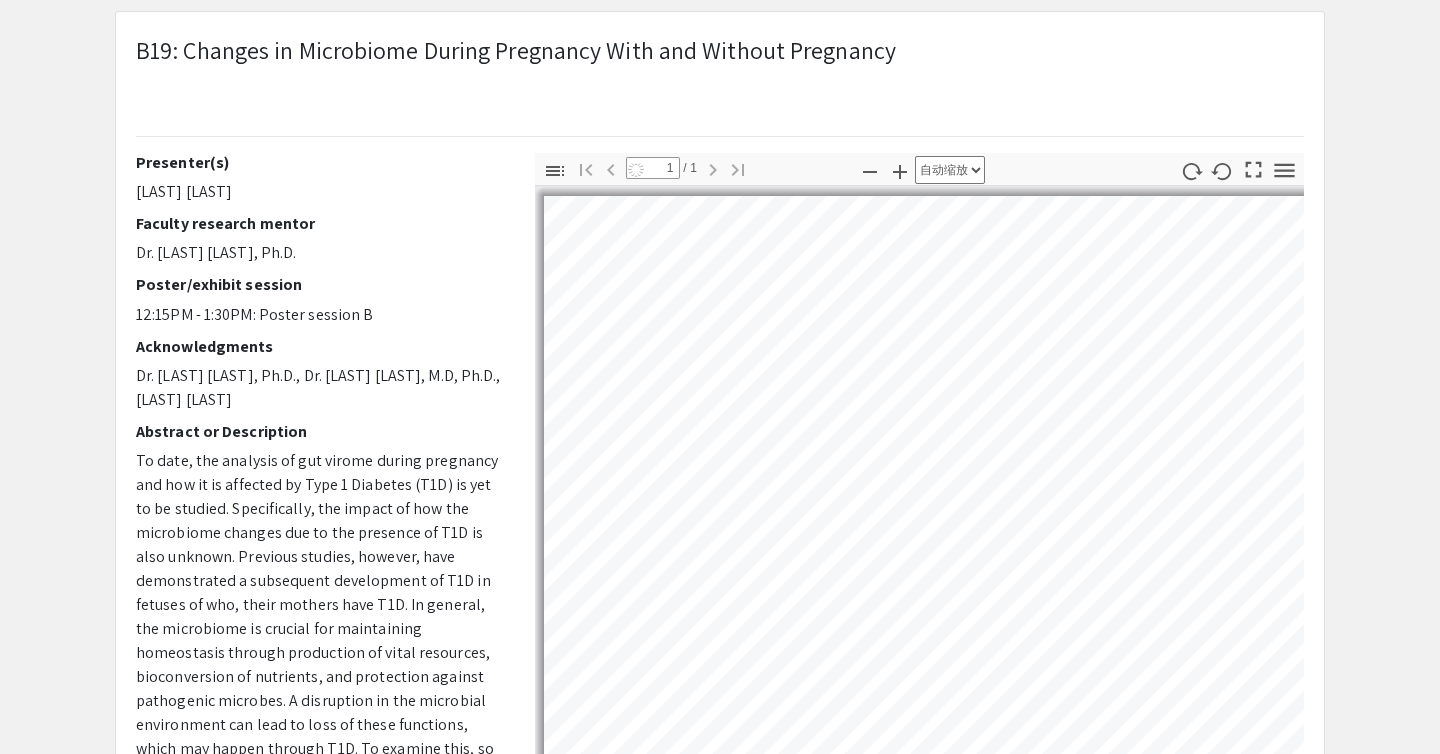 select on "auto" 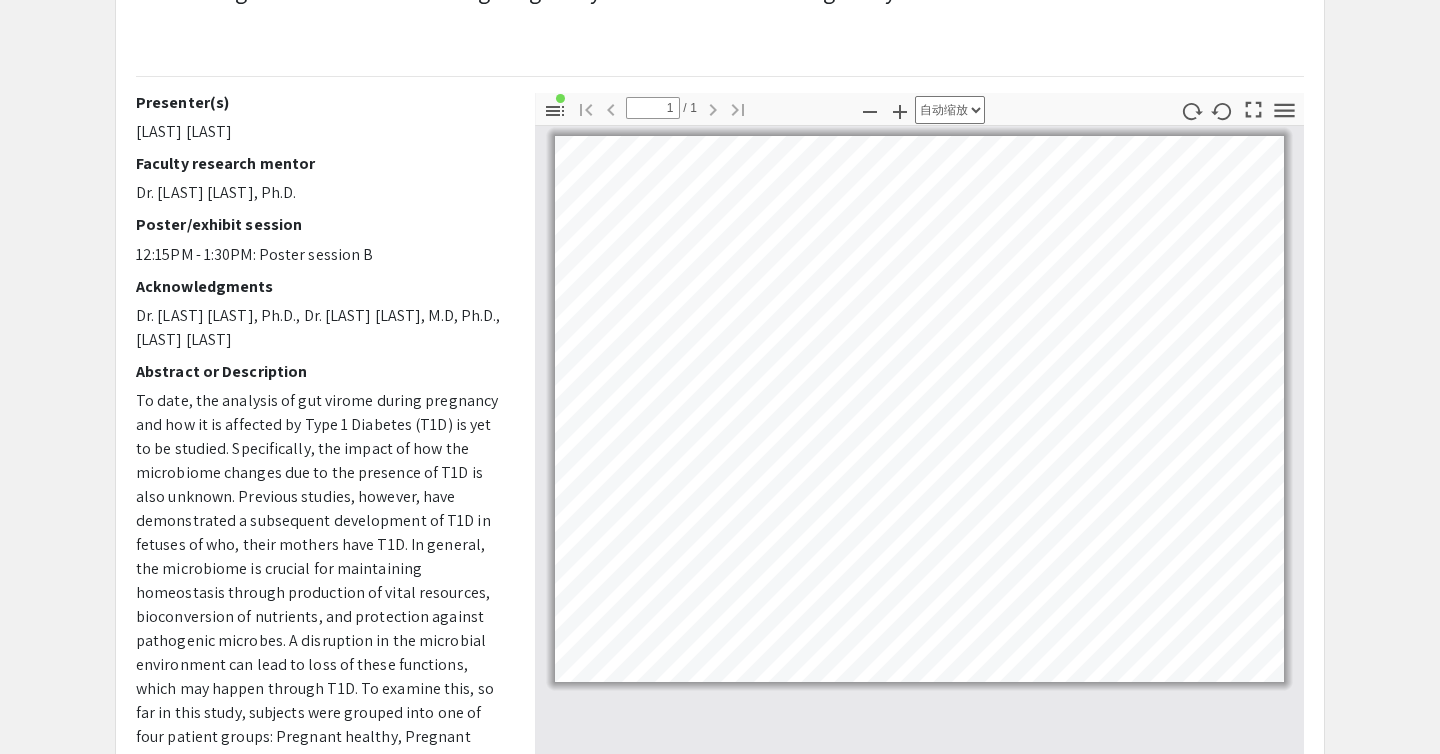 scroll, scrollTop: 179, scrollLeft: 0, axis: vertical 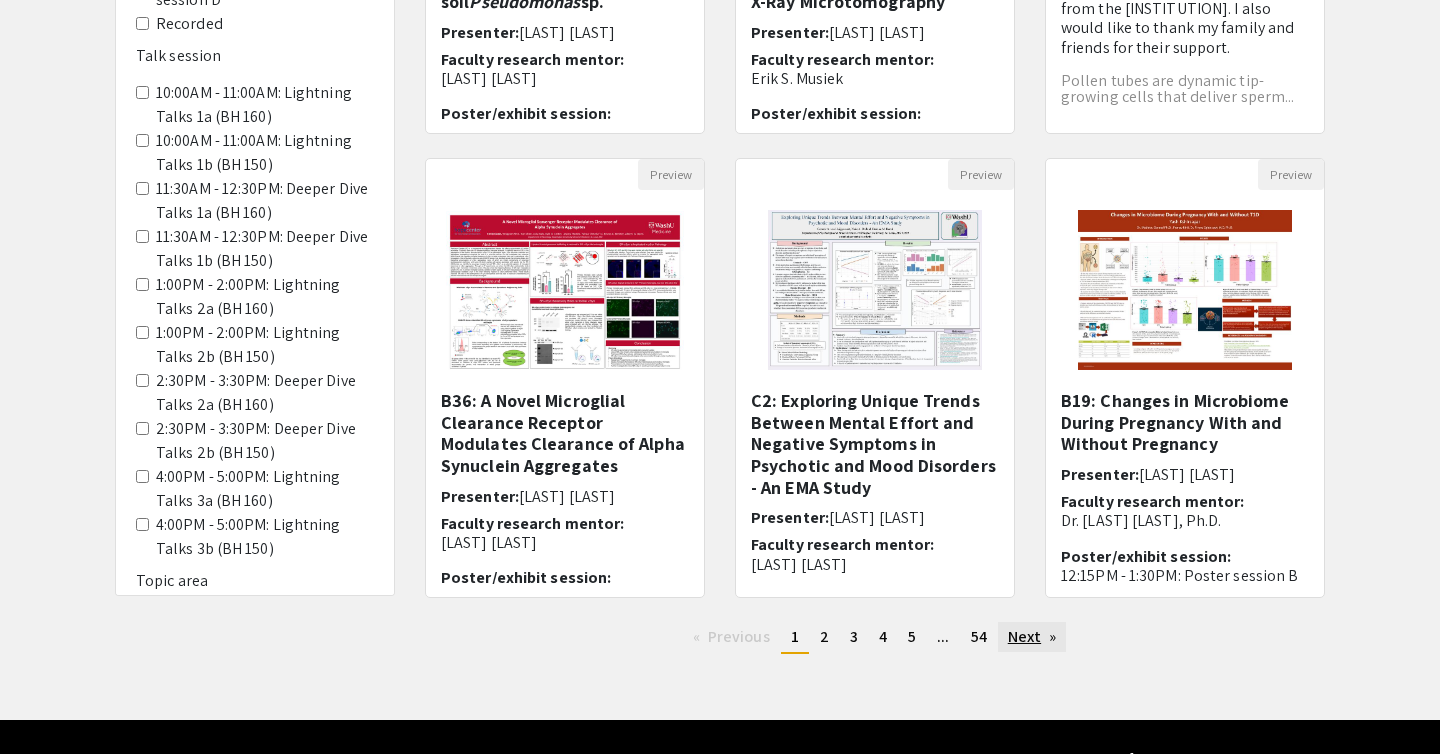 click on "Next  page" 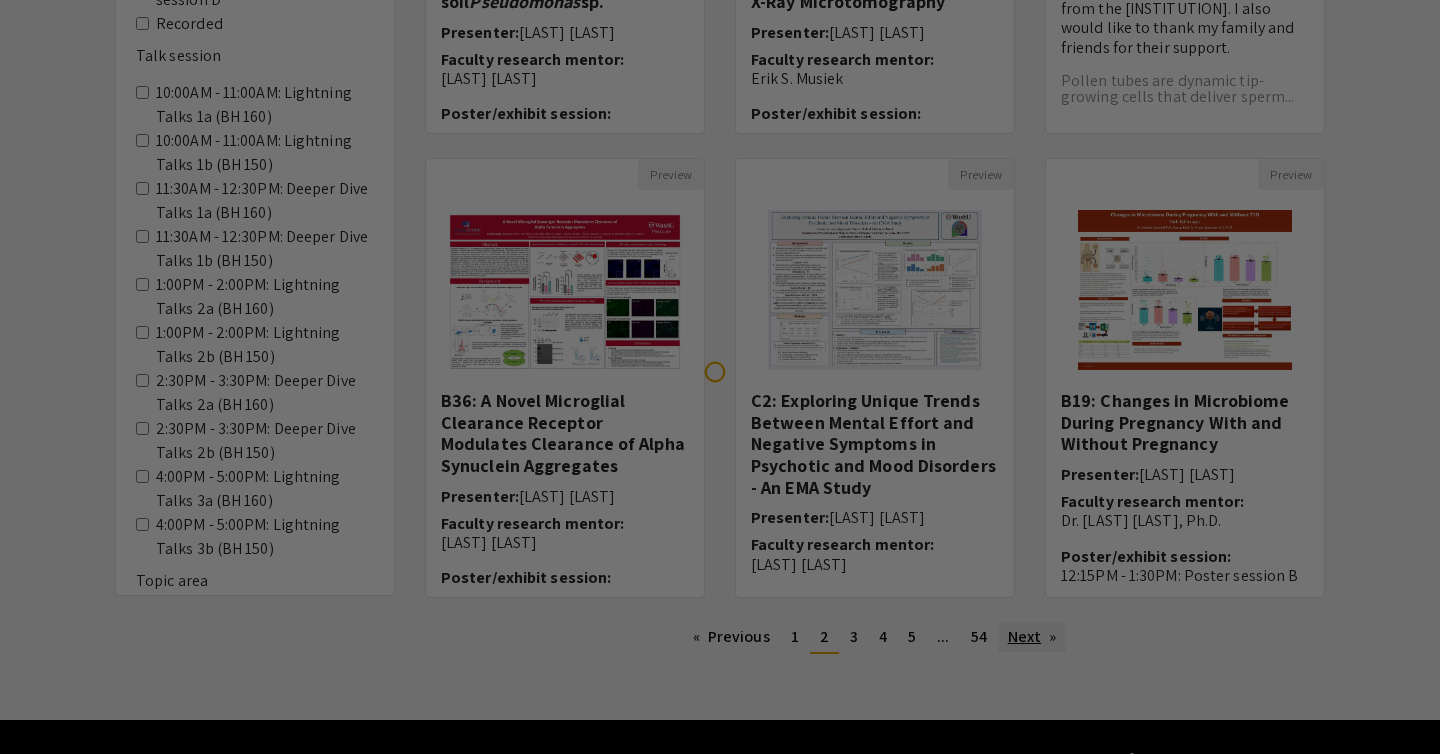 scroll, scrollTop: 0, scrollLeft: 0, axis: both 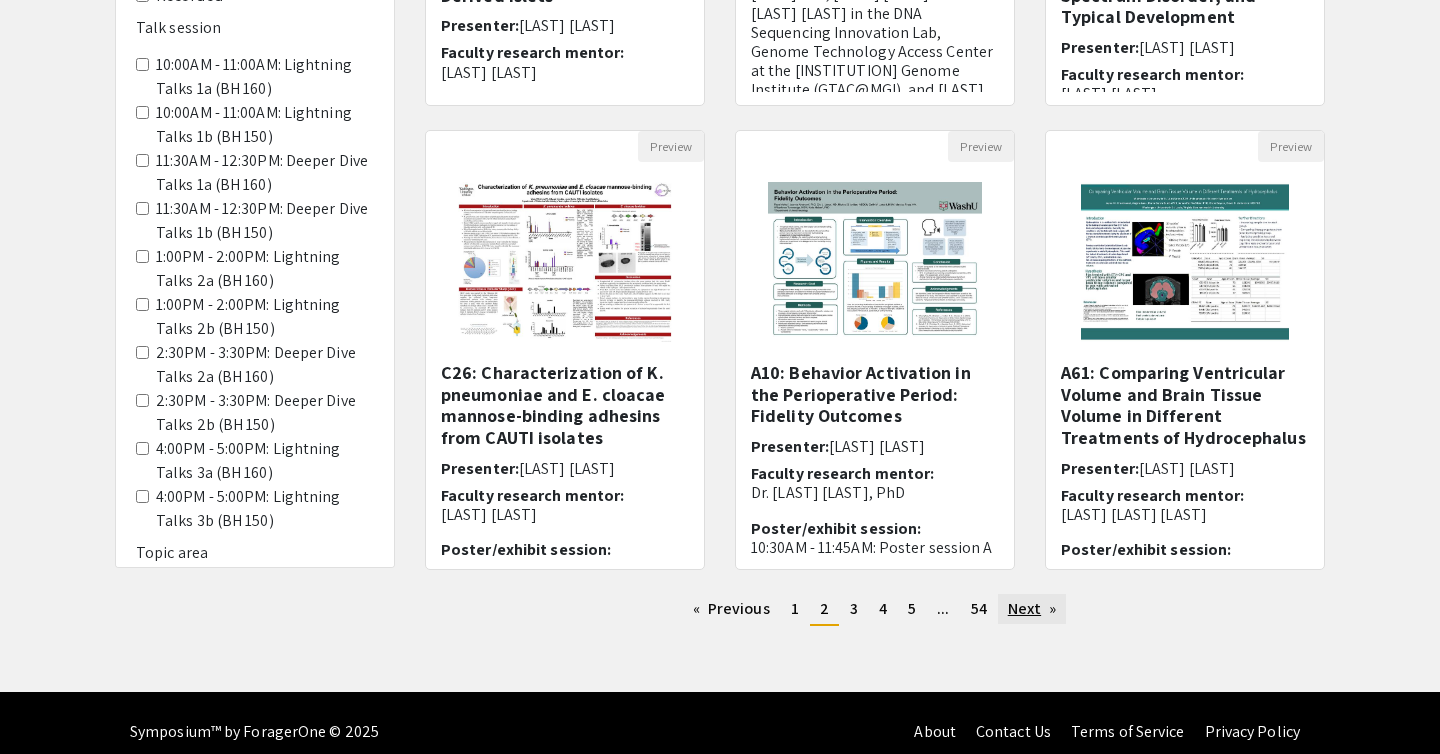 click on "Next  page" 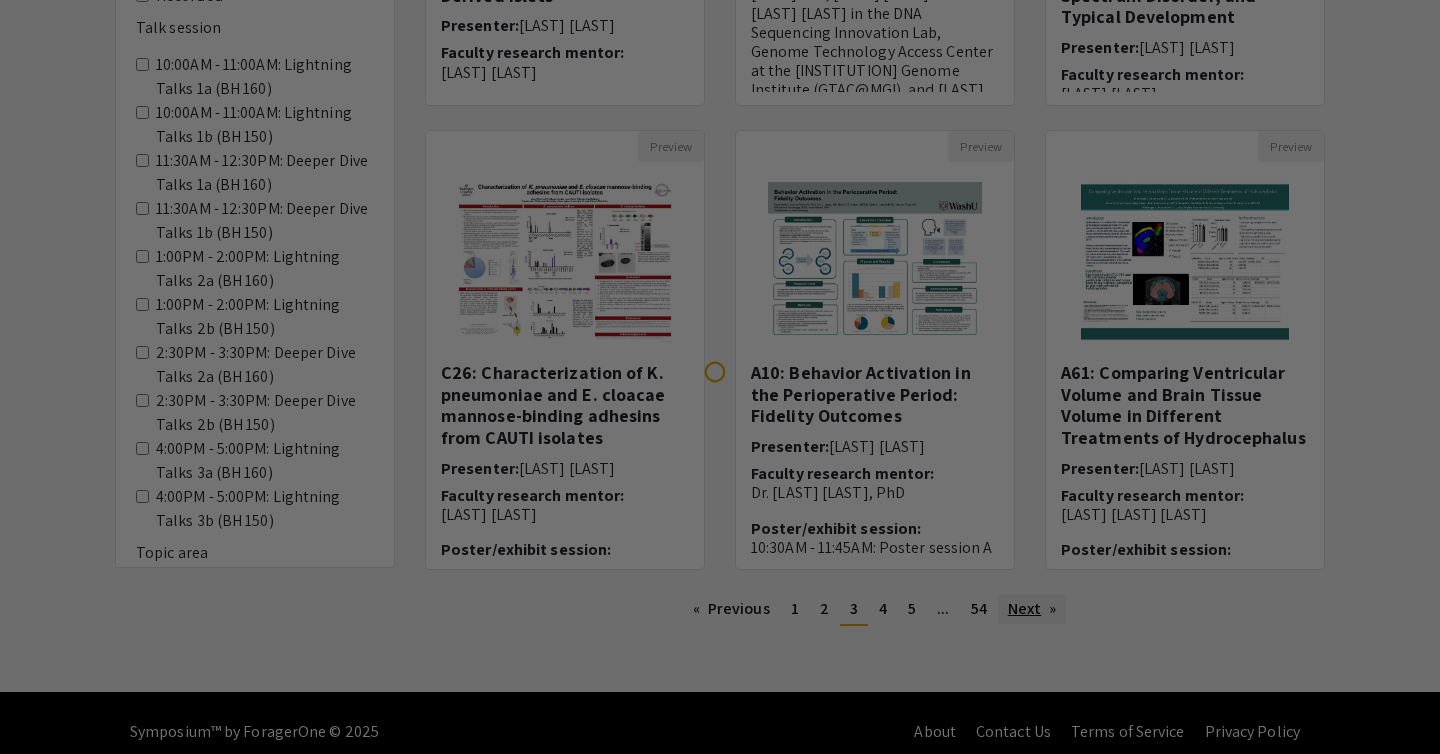 scroll, scrollTop: 0, scrollLeft: 0, axis: both 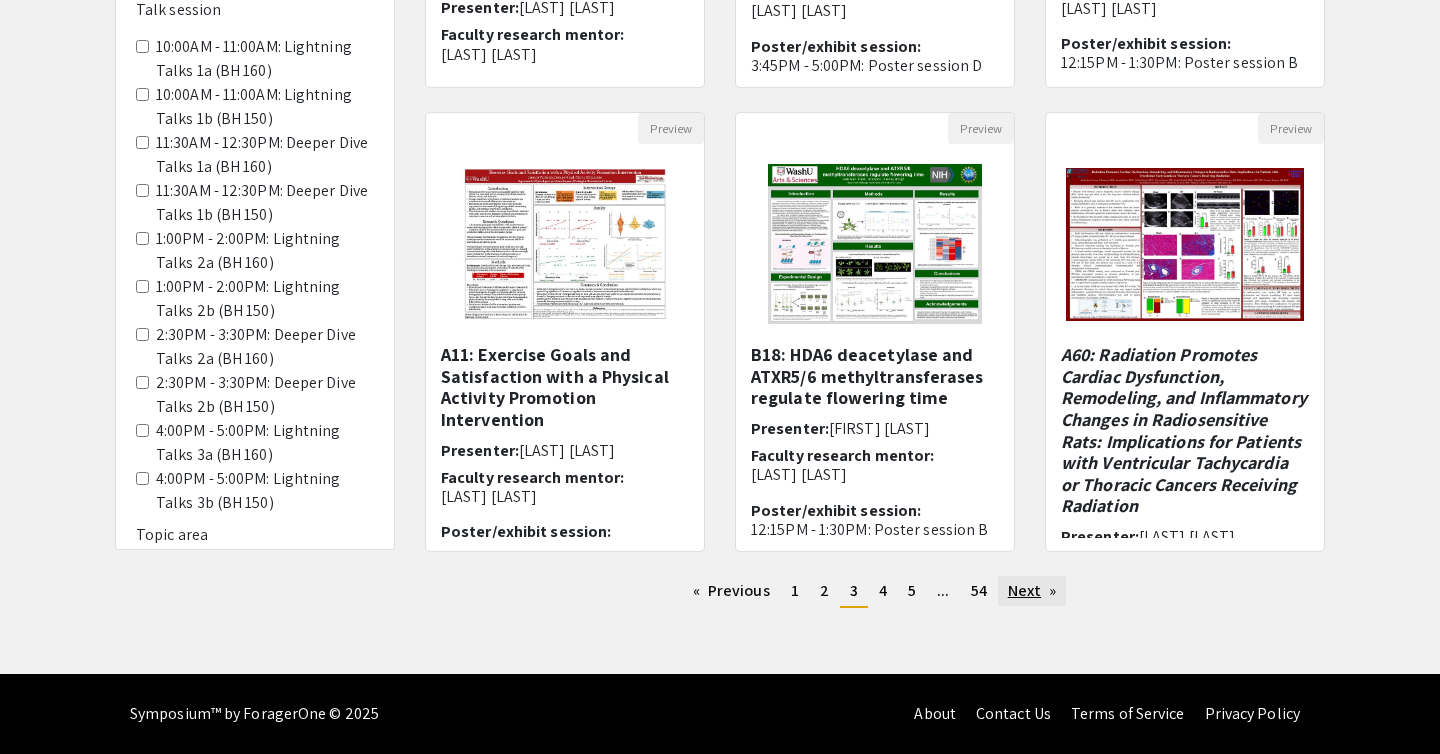 click on "Next  page" 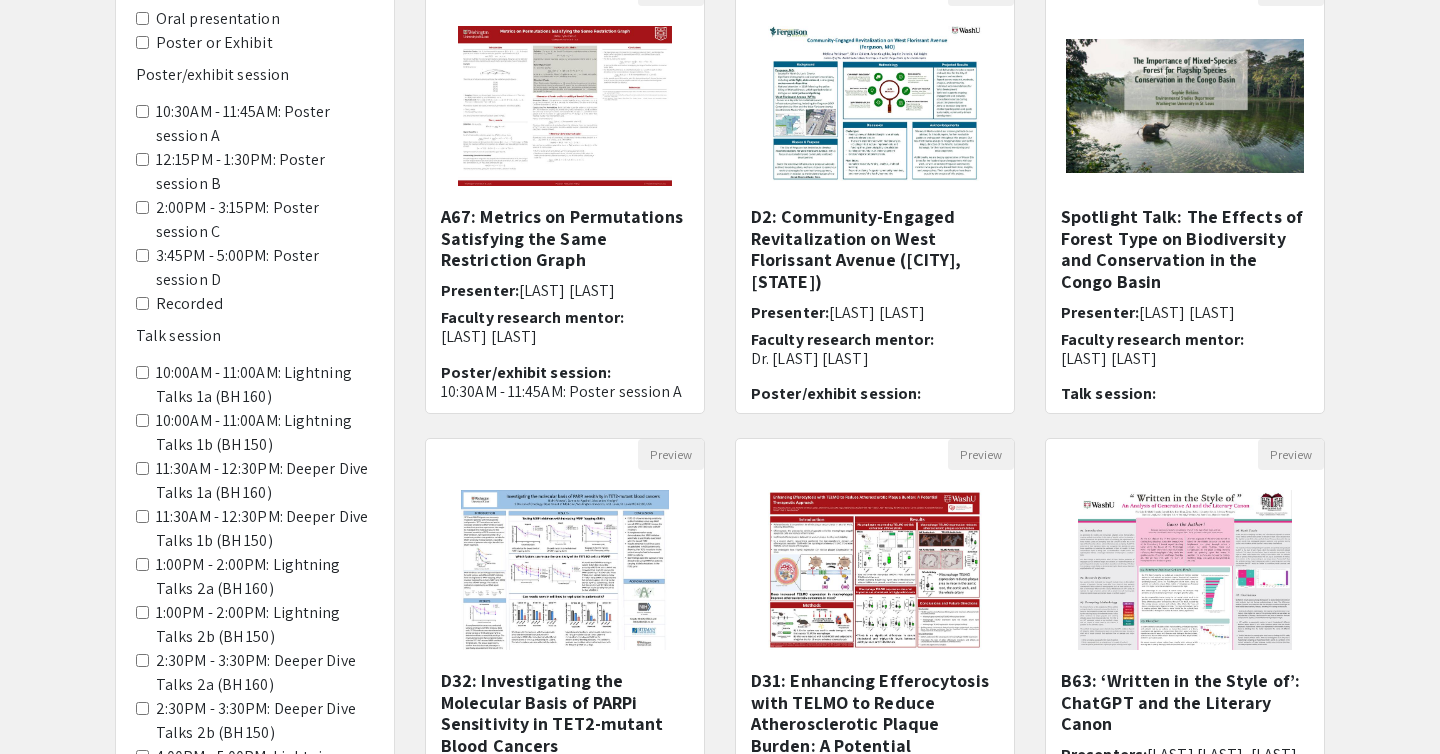 scroll, scrollTop: 369, scrollLeft: 0, axis: vertical 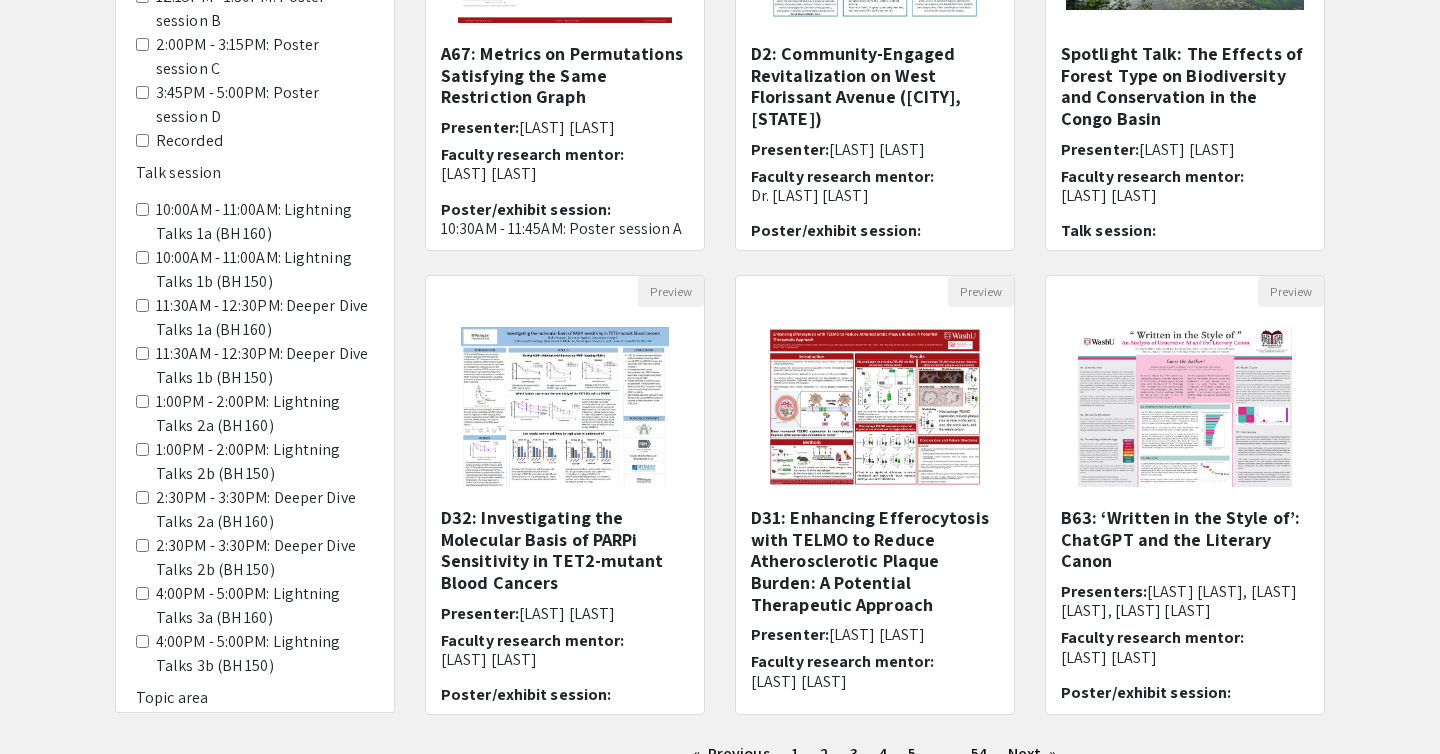click on "10:00AM - 11:00AM: Lightning Talks 1a (BH 160)" 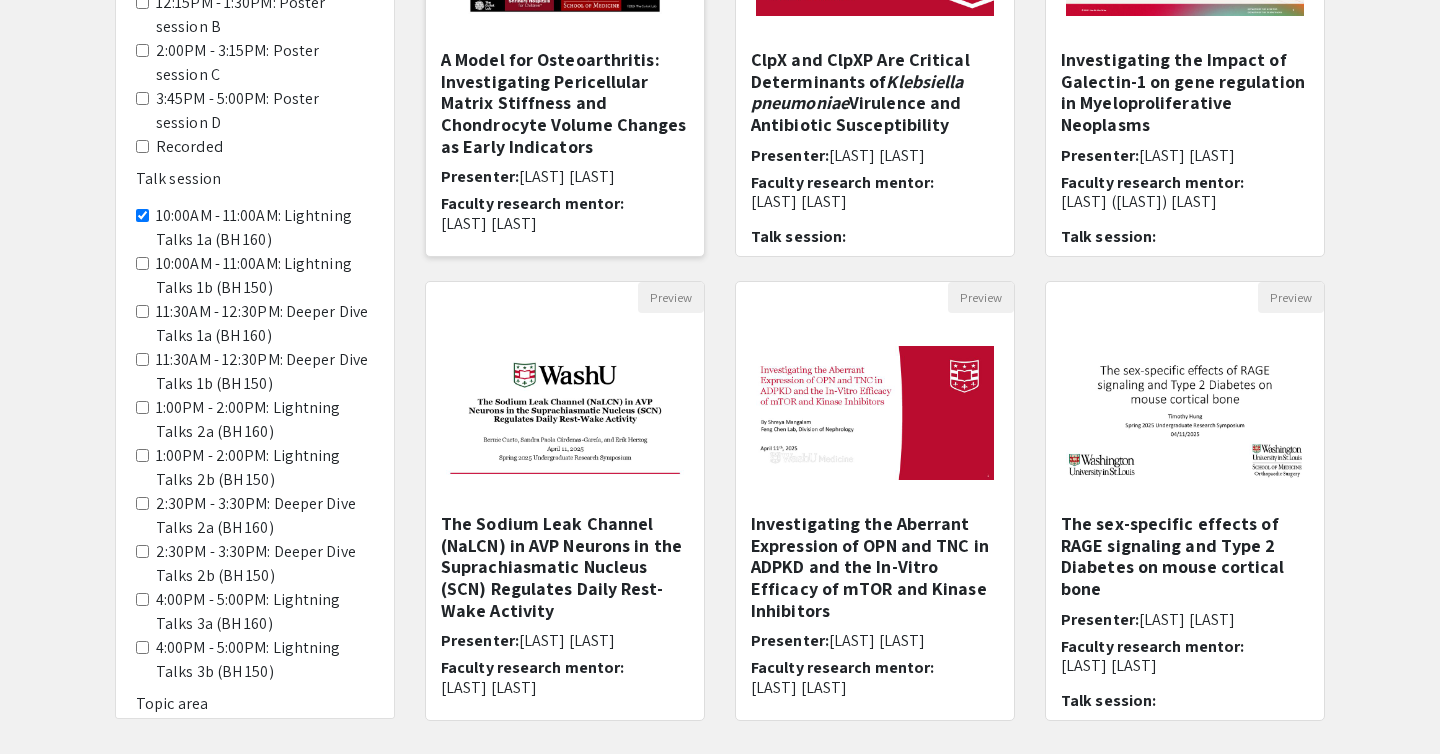 scroll, scrollTop: 572, scrollLeft: 0, axis: vertical 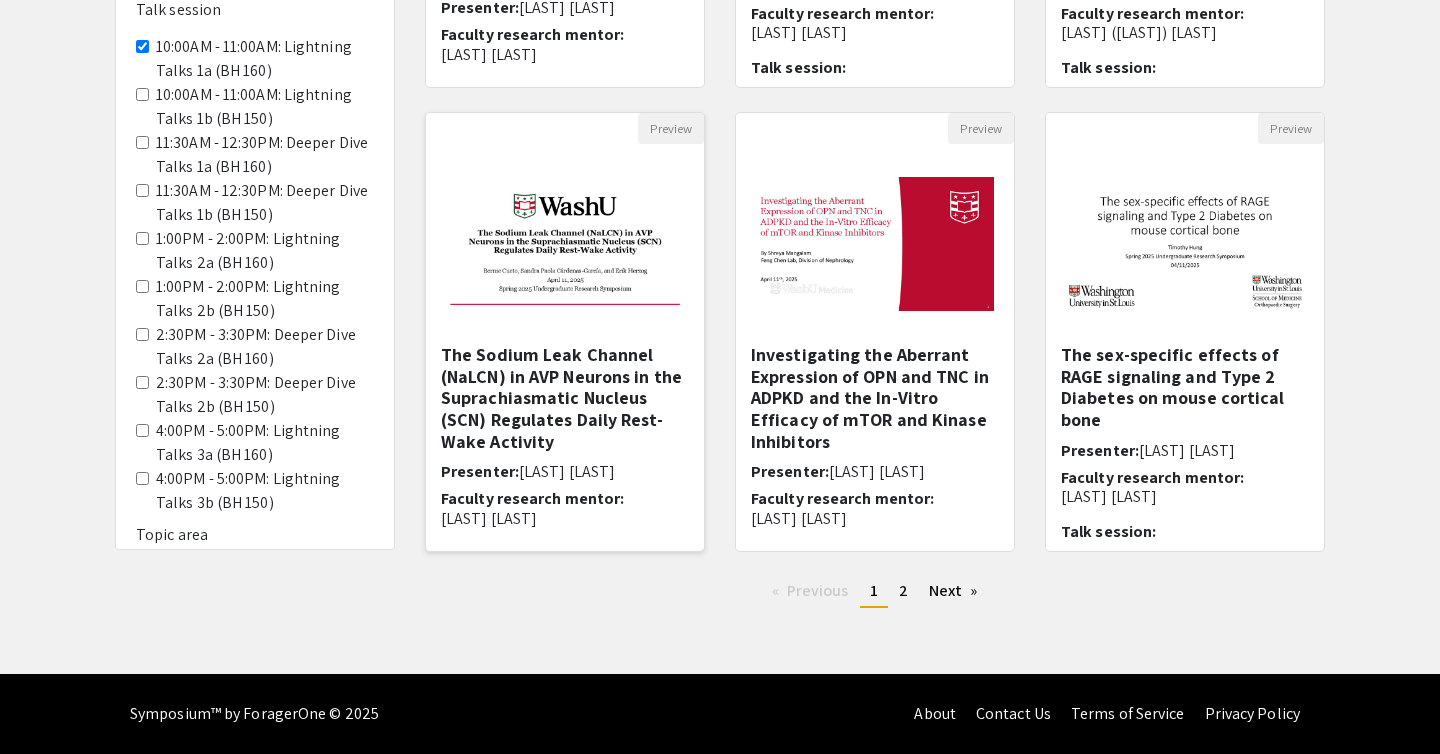 click 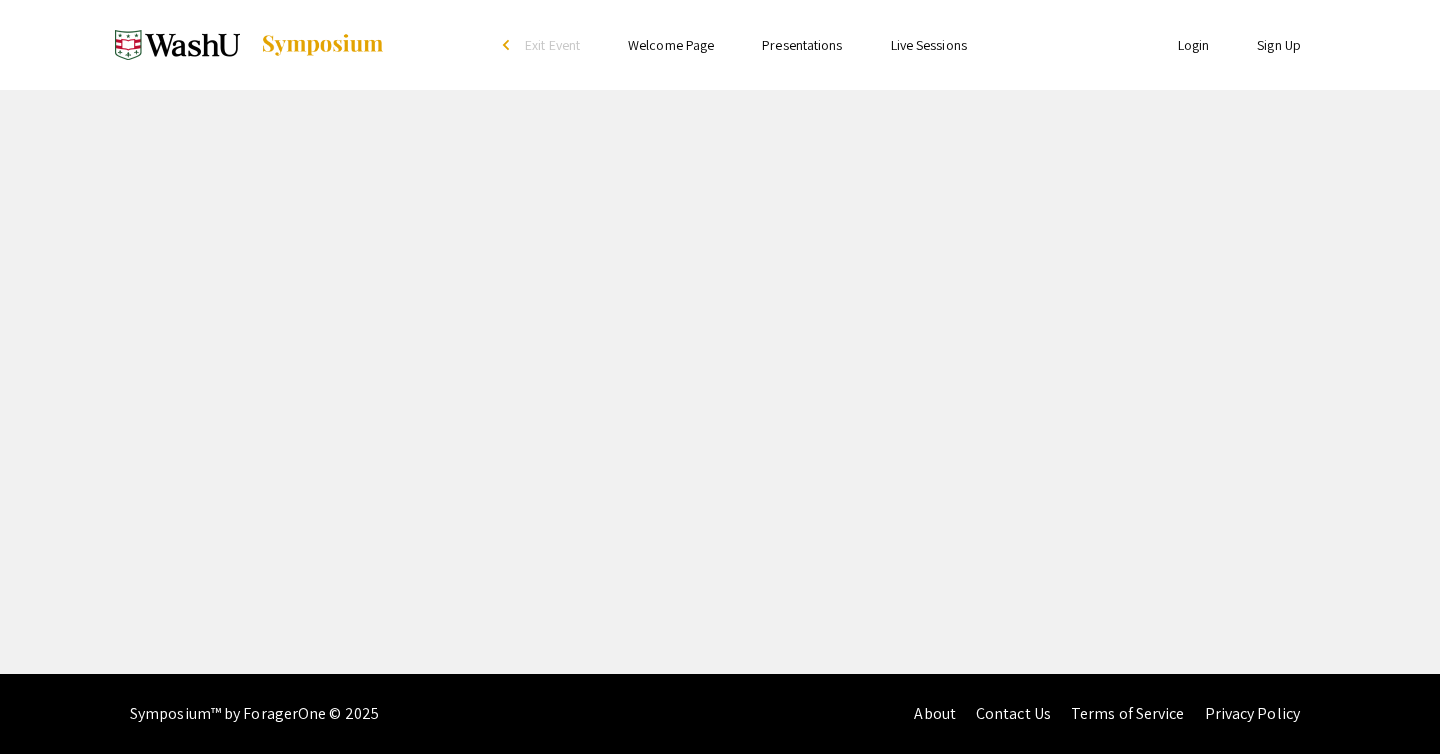 scroll, scrollTop: 0, scrollLeft: 0, axis: both 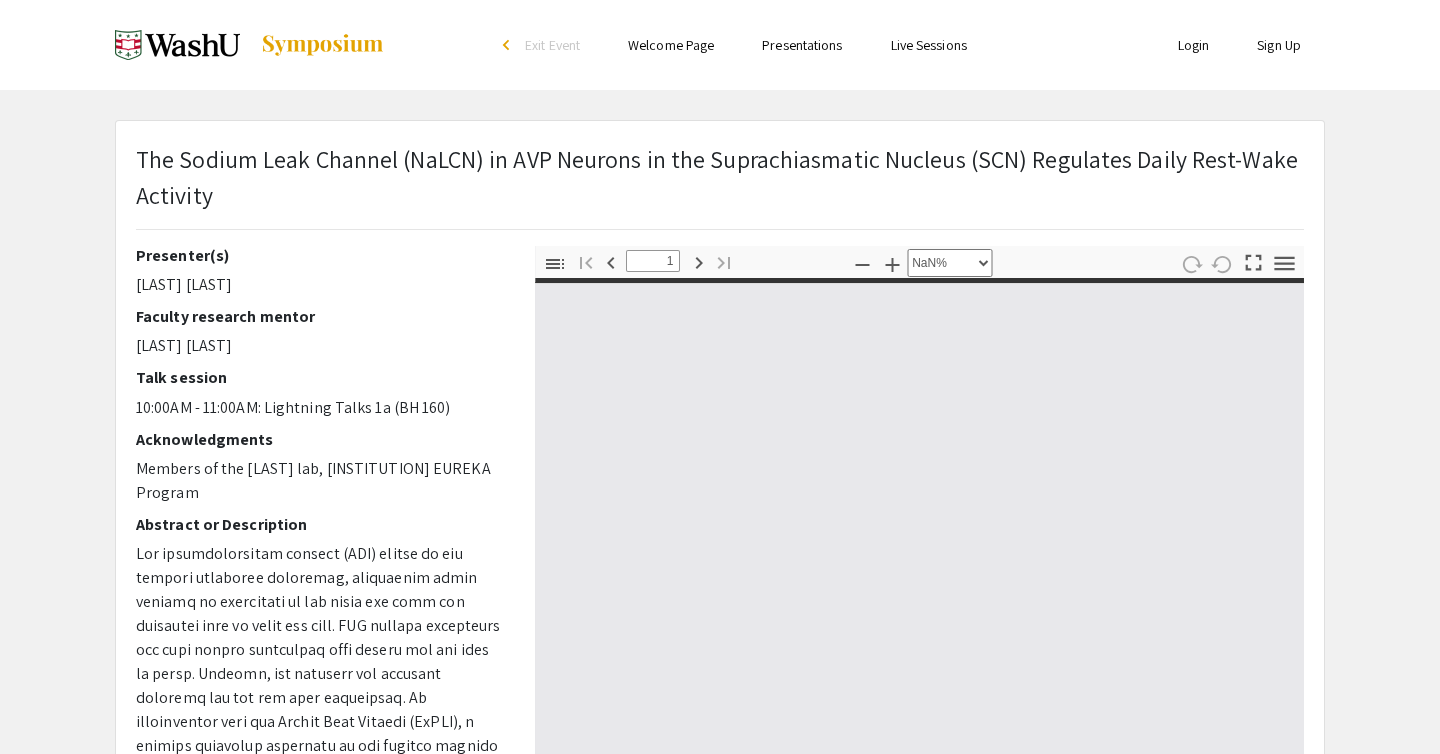 type on "0" 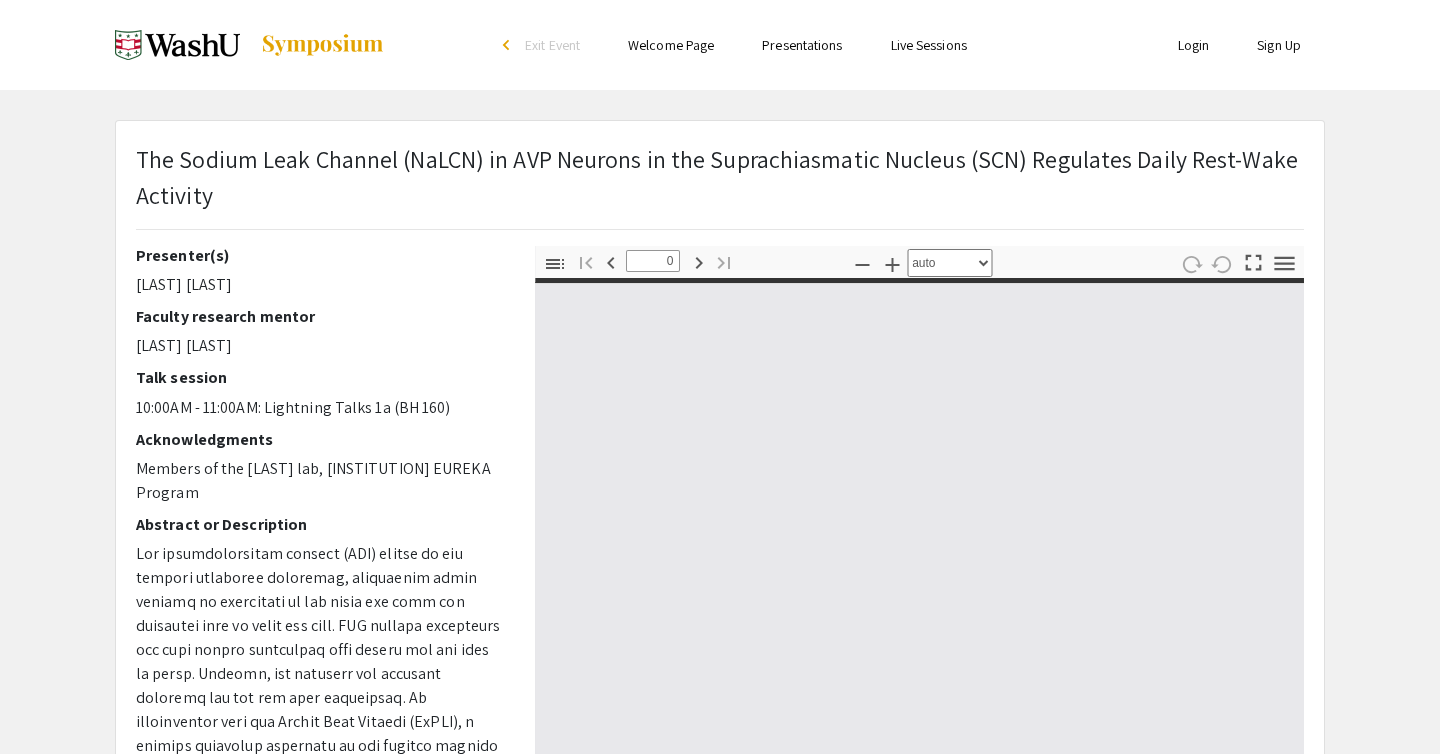 select on "custom" 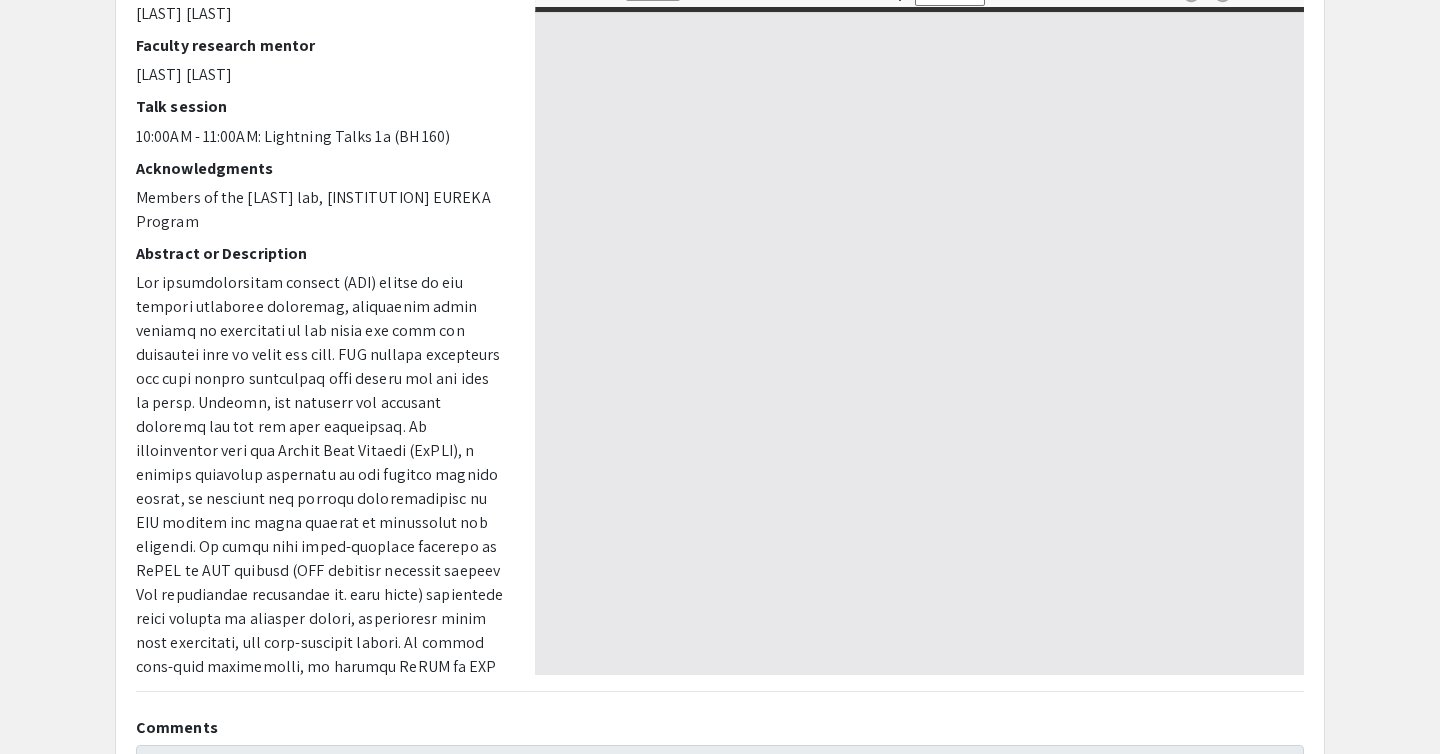 scroll, scrollTop: 285, scrollLeft: 0, axis: vertical 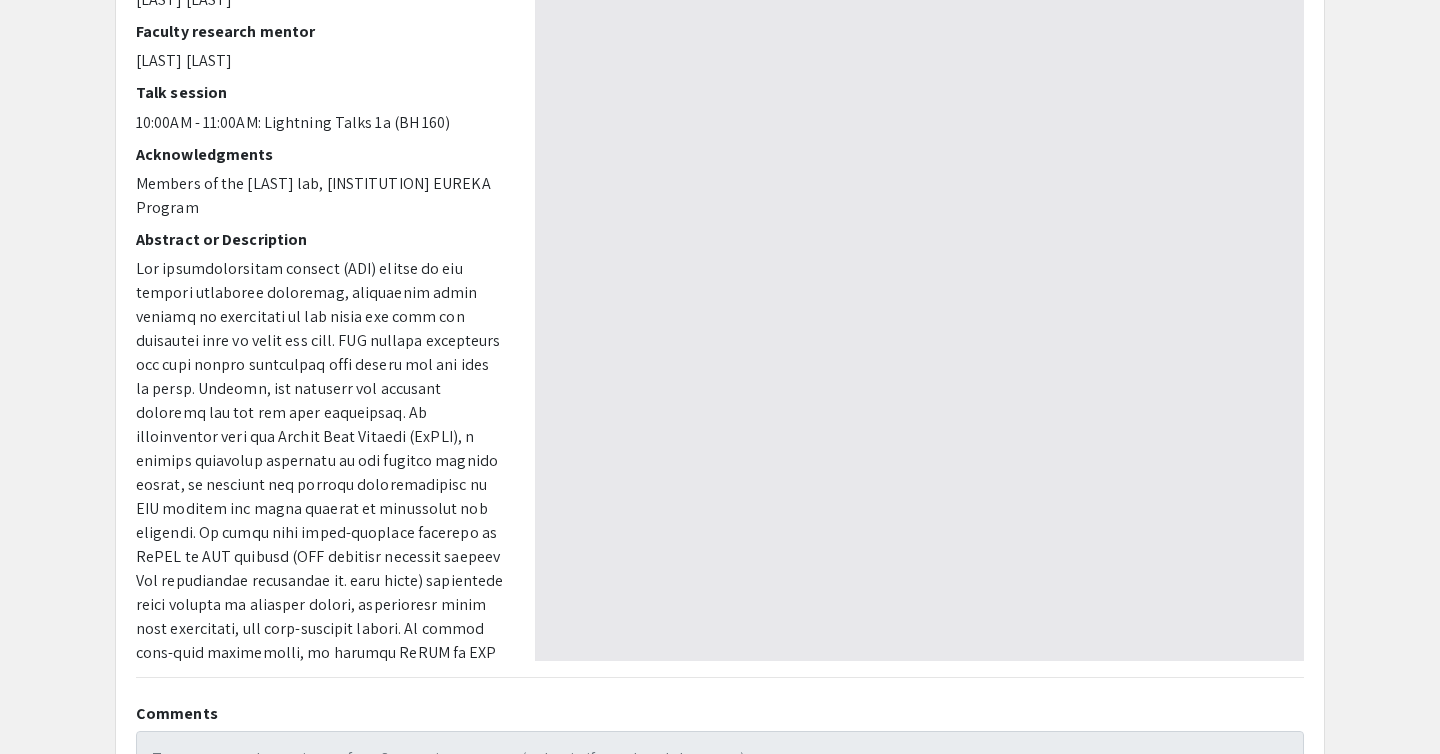 type on "1" 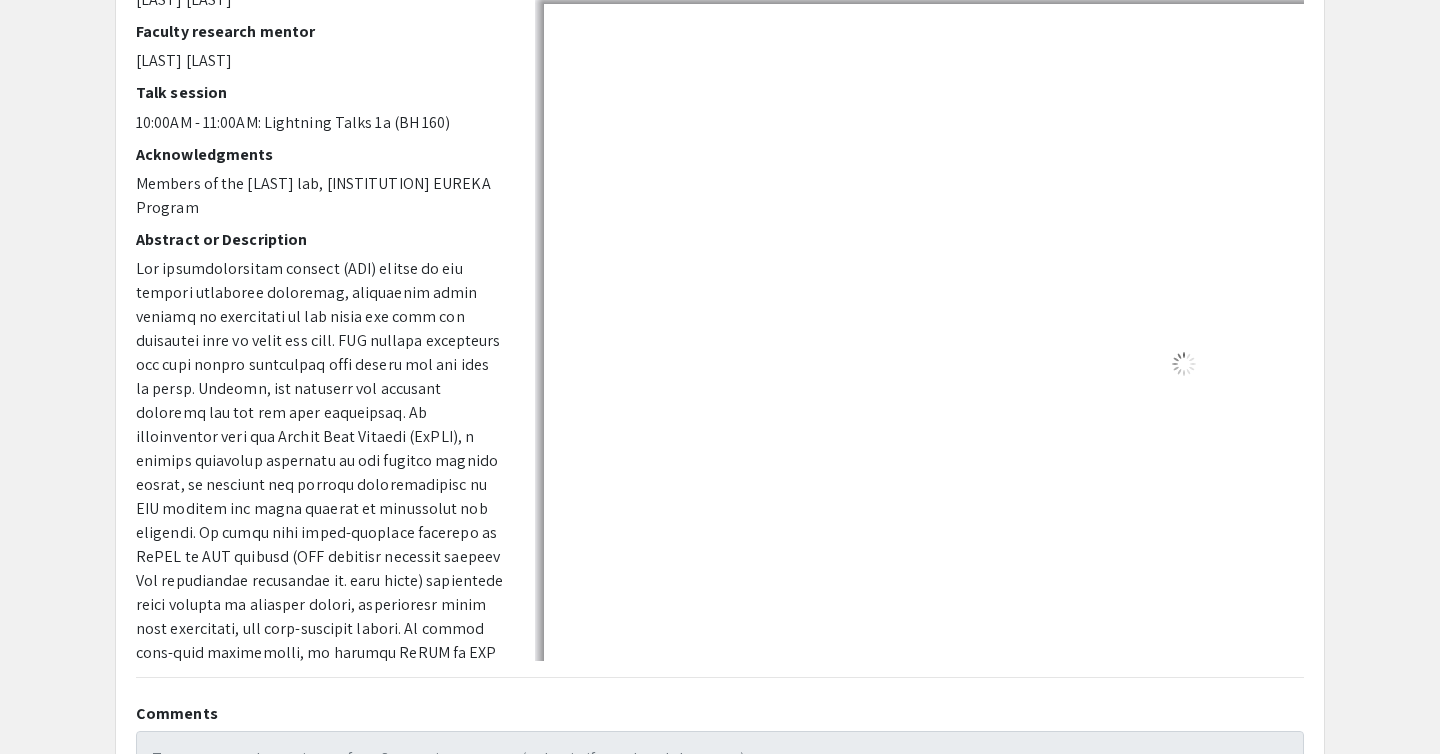 select on "auto" 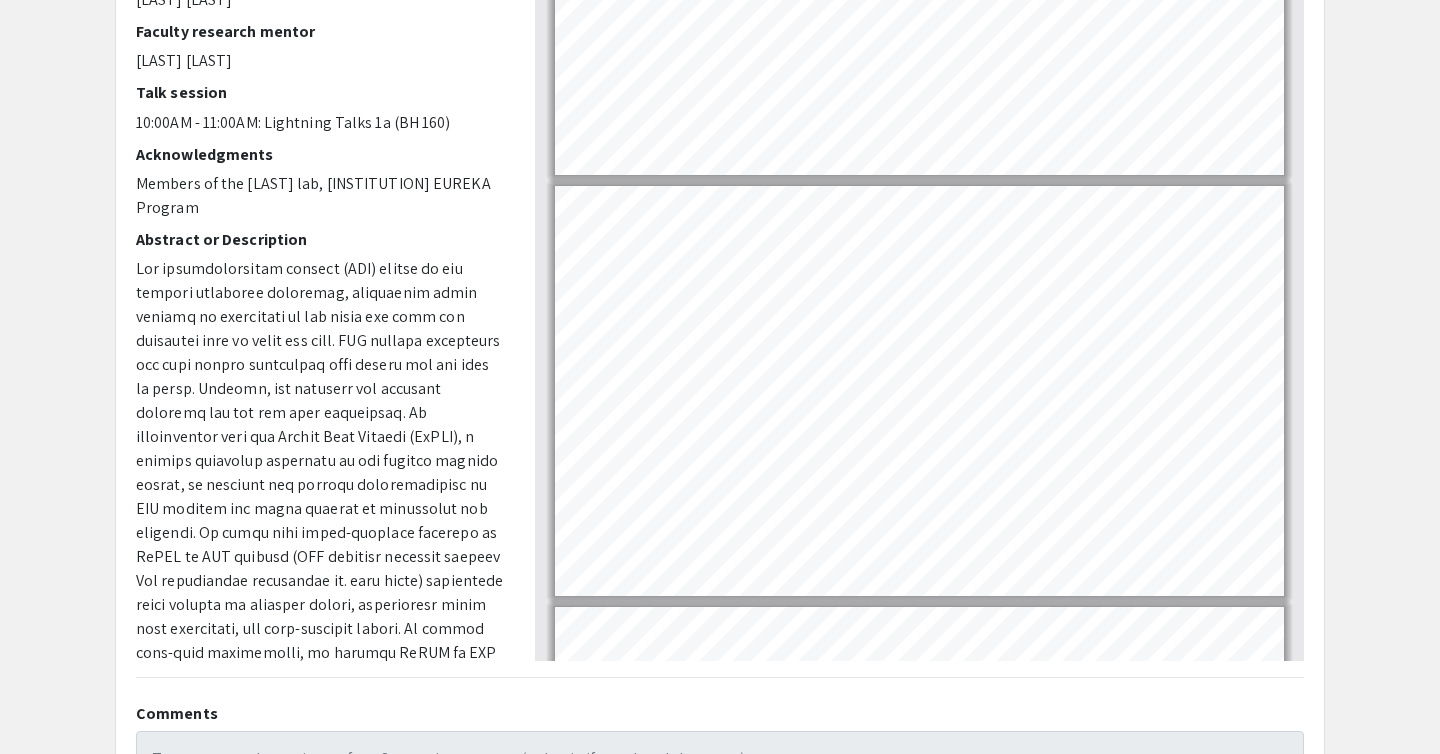scroll, scrollTop: 2709, scrollLeft: 0, axis: vertical 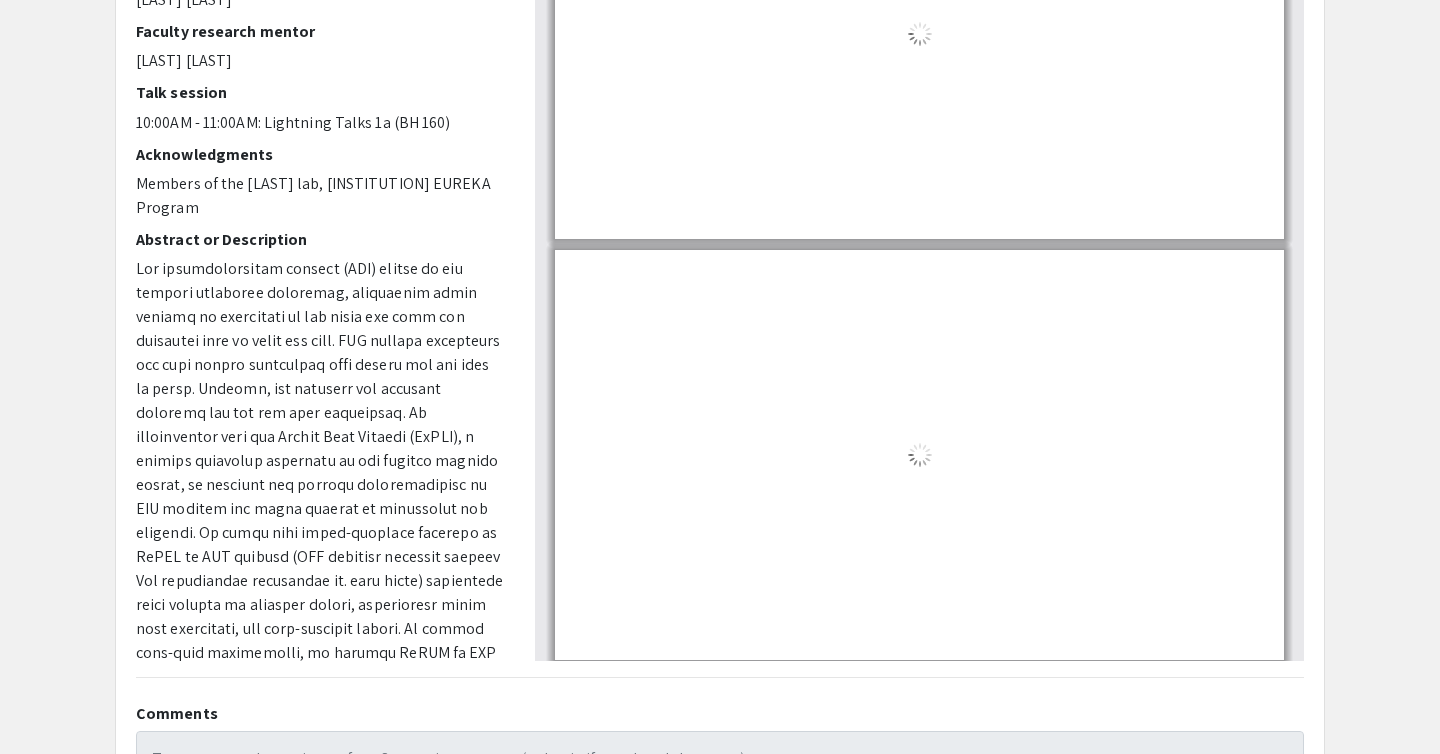 type on "8" 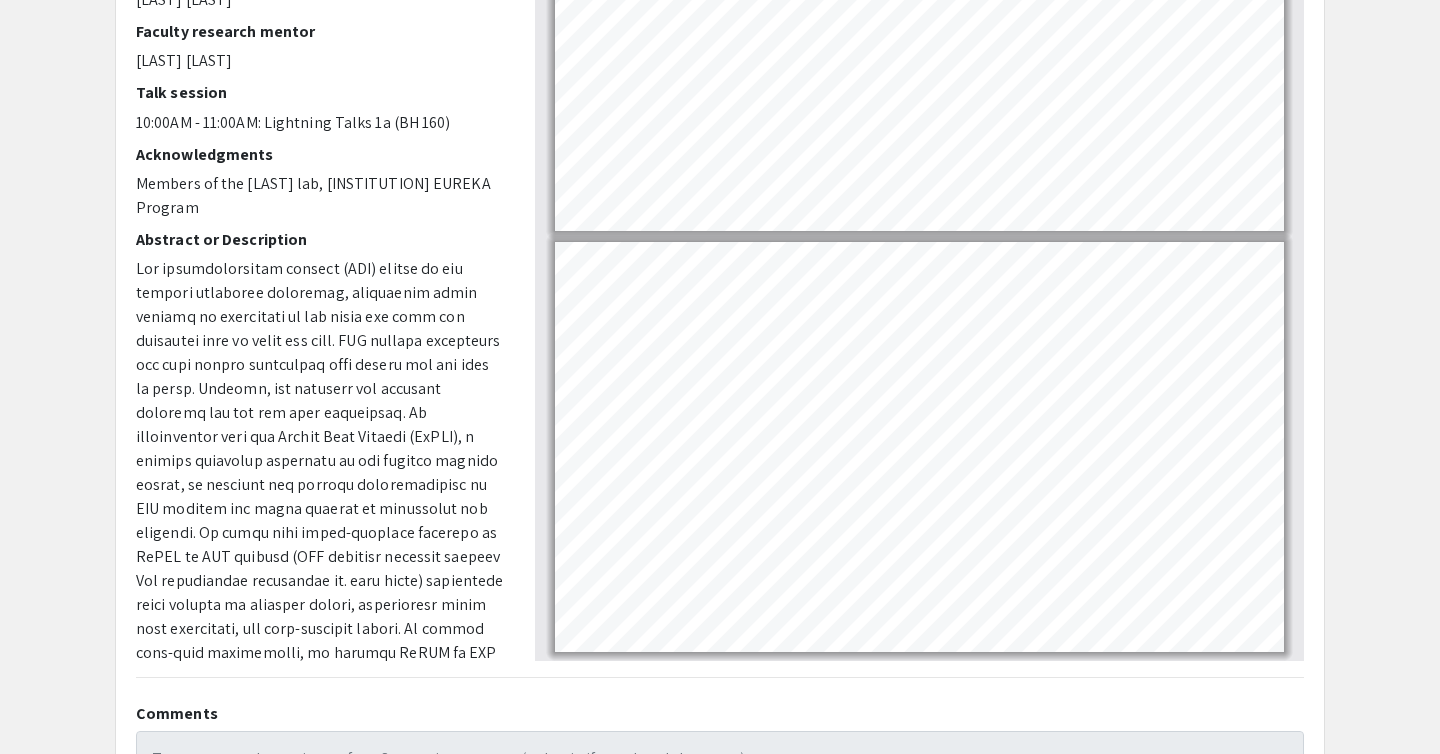 scroll, scrollTop: 0, scrollLeft: 0, axis: both 